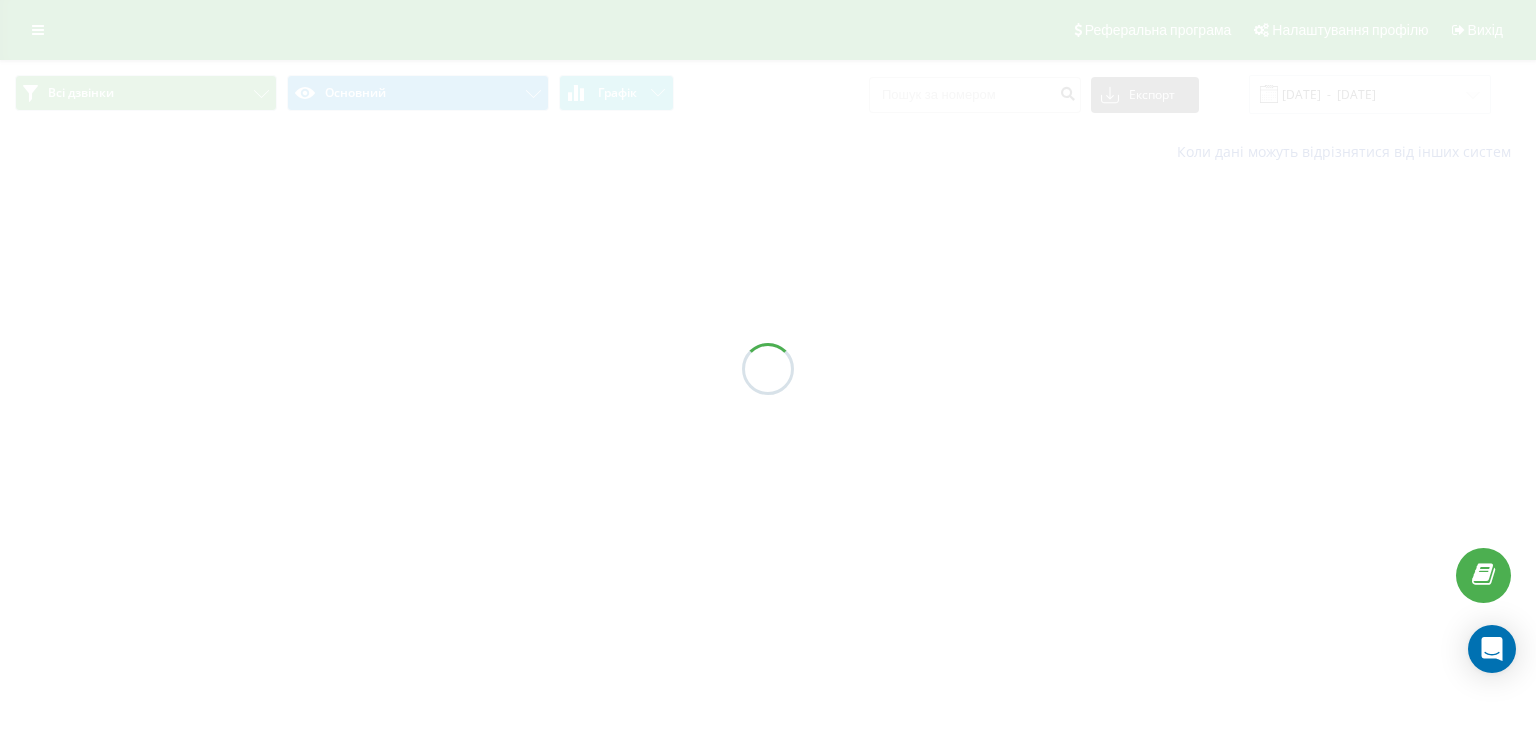 scroll, scrollTop: 0, scrollLeft: 0, axis: both 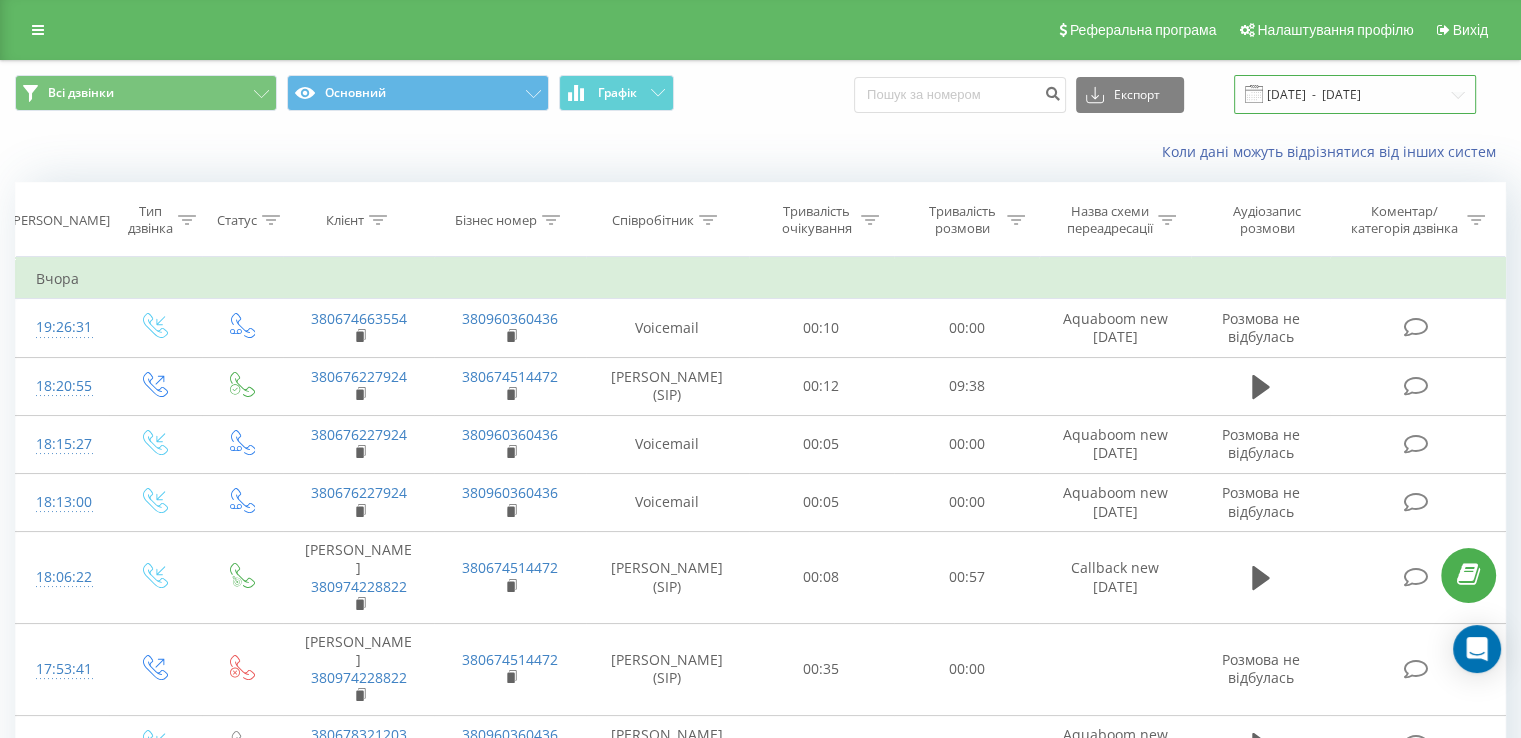 click on "[DATE]  -  [DATE]" at bounding box center (1355, 94) 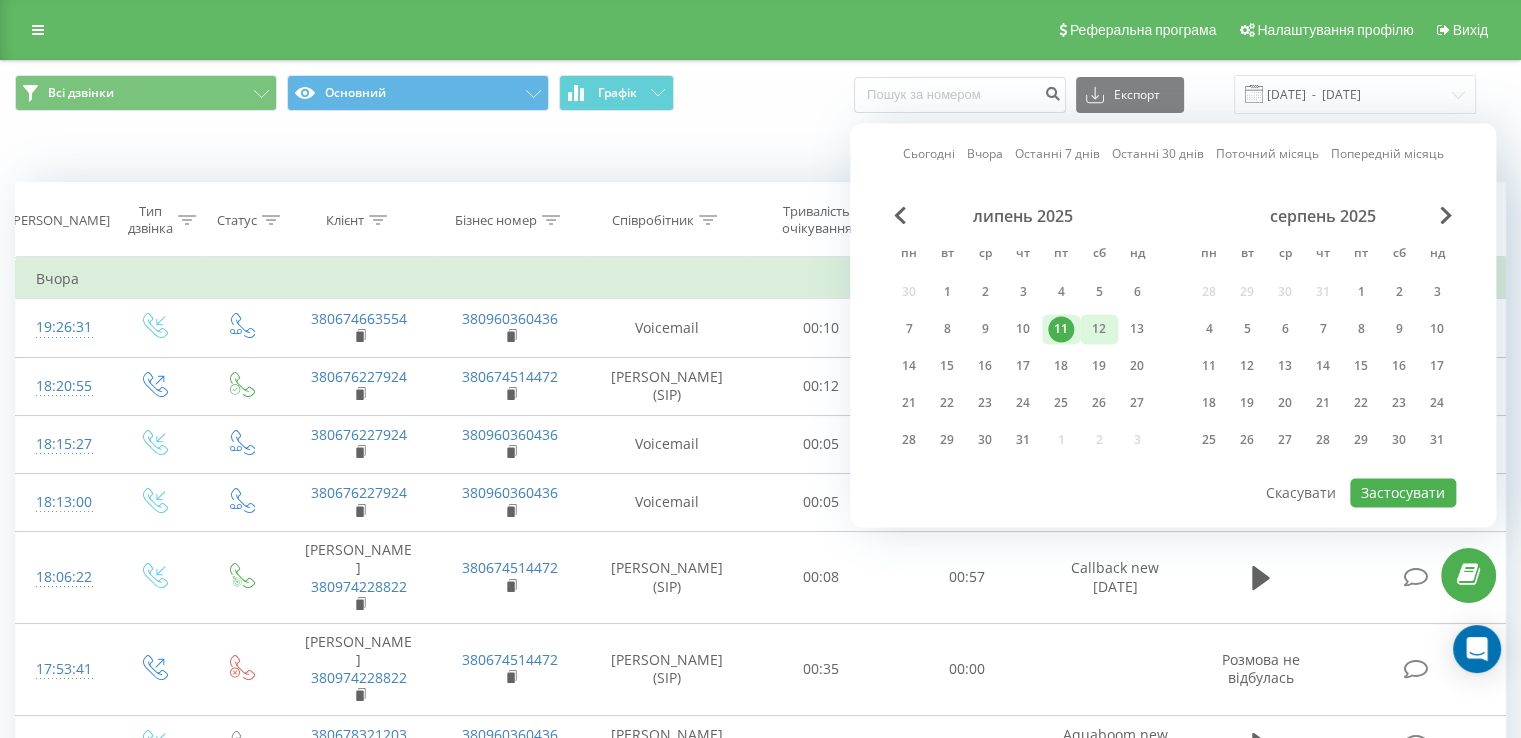click on "12" at bounding box center (1099, 329) 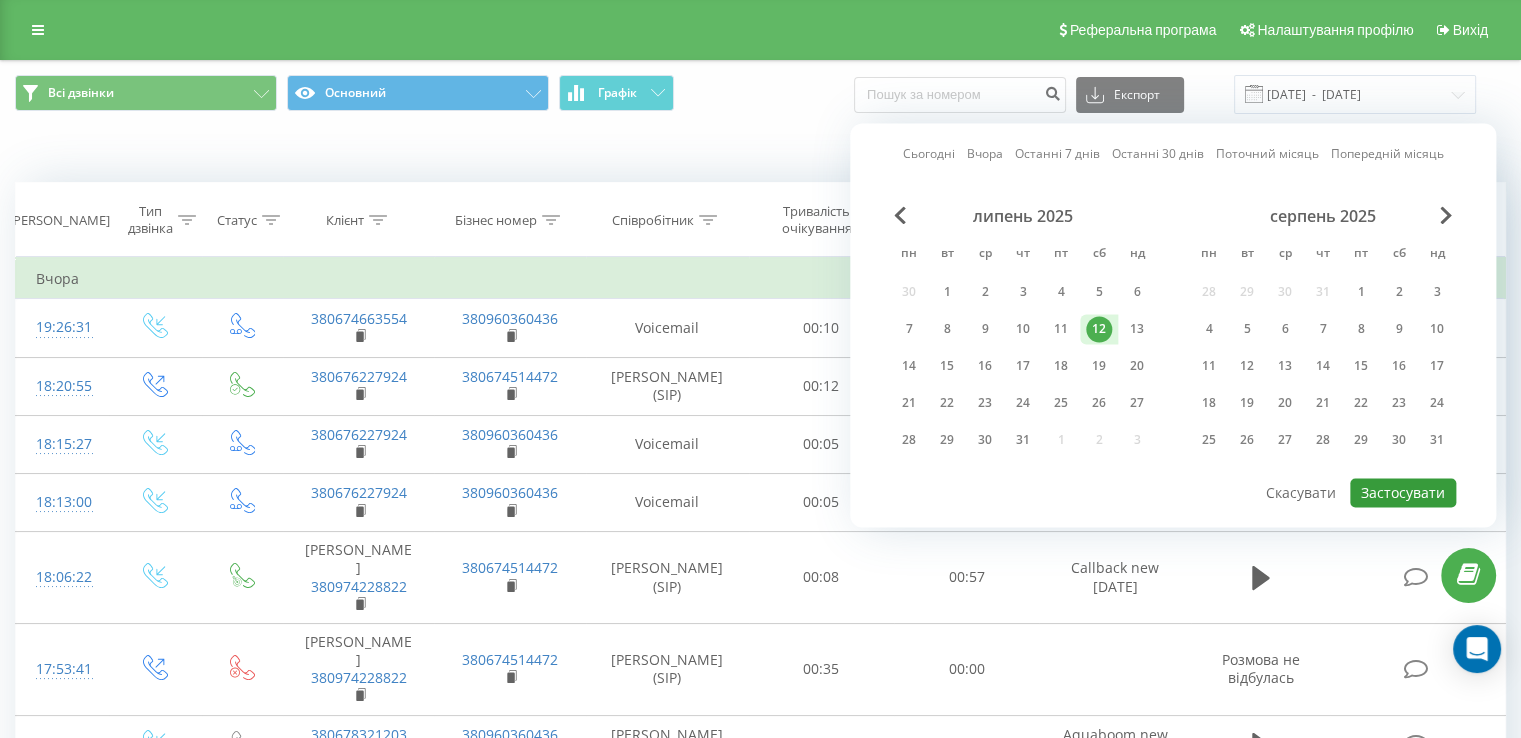 click on "Застосувати" at bounding box center (1403, 492) 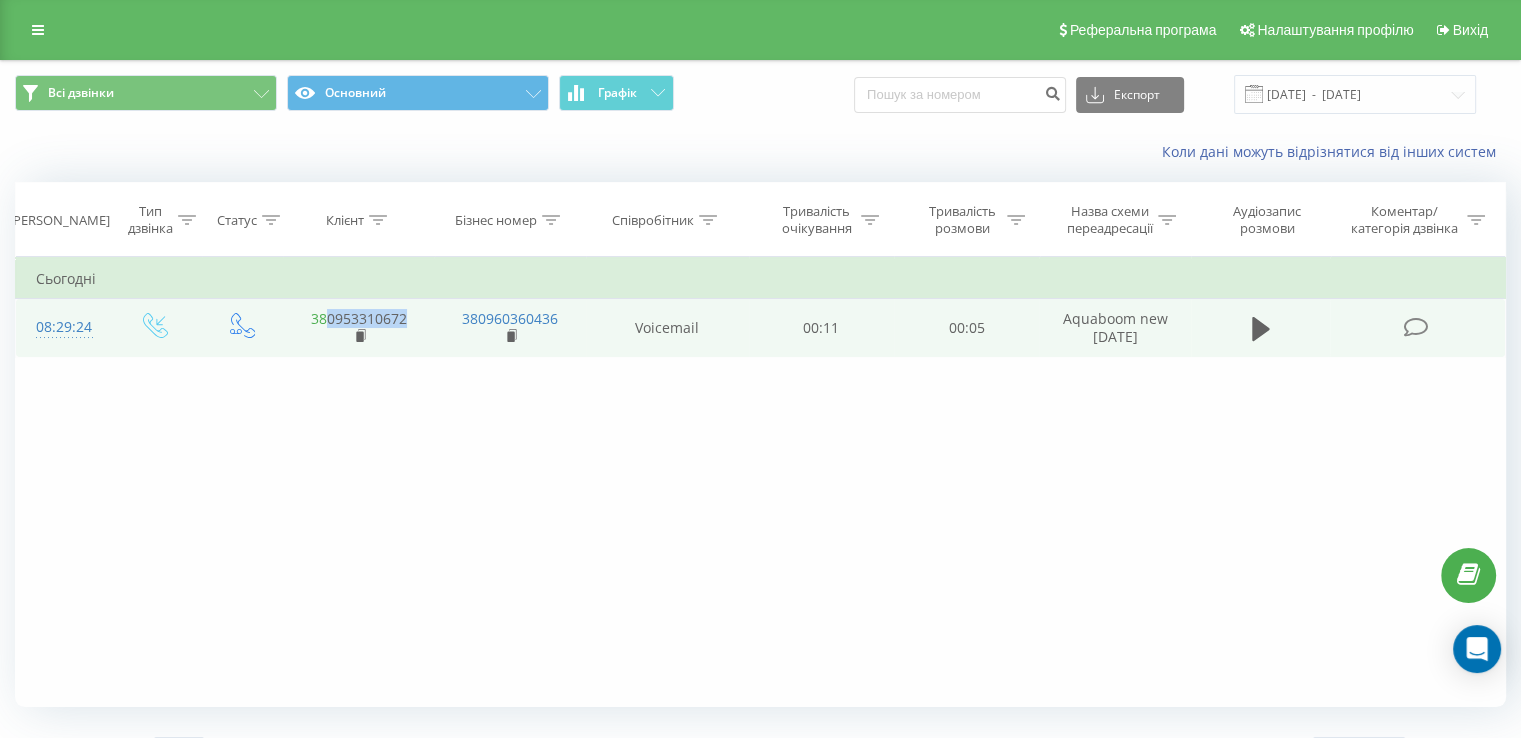 drag, startPoint x: 410, startPoint y: 320, endPoint x: 325, endPoint y: 313, distance: 85.28775 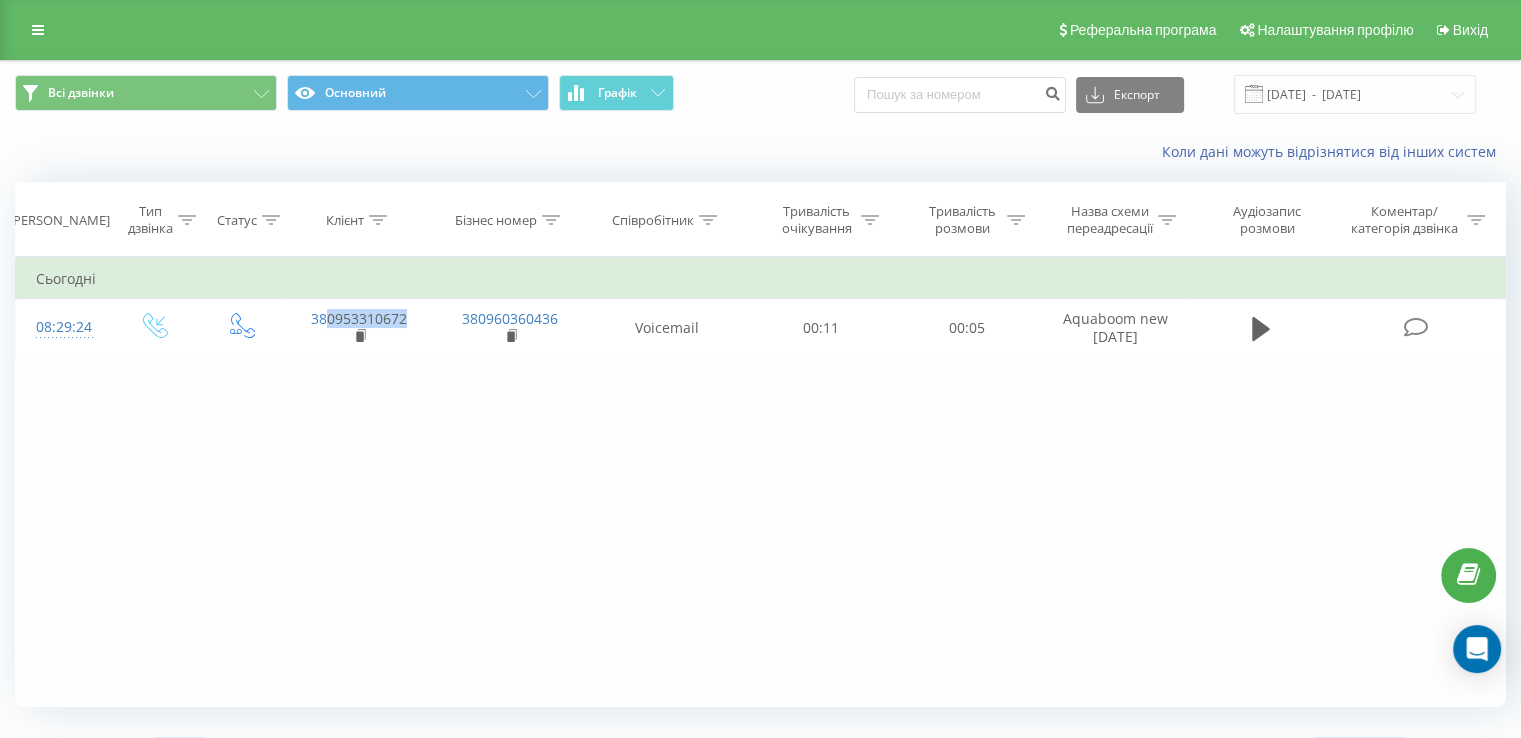 copy on "0953310672" 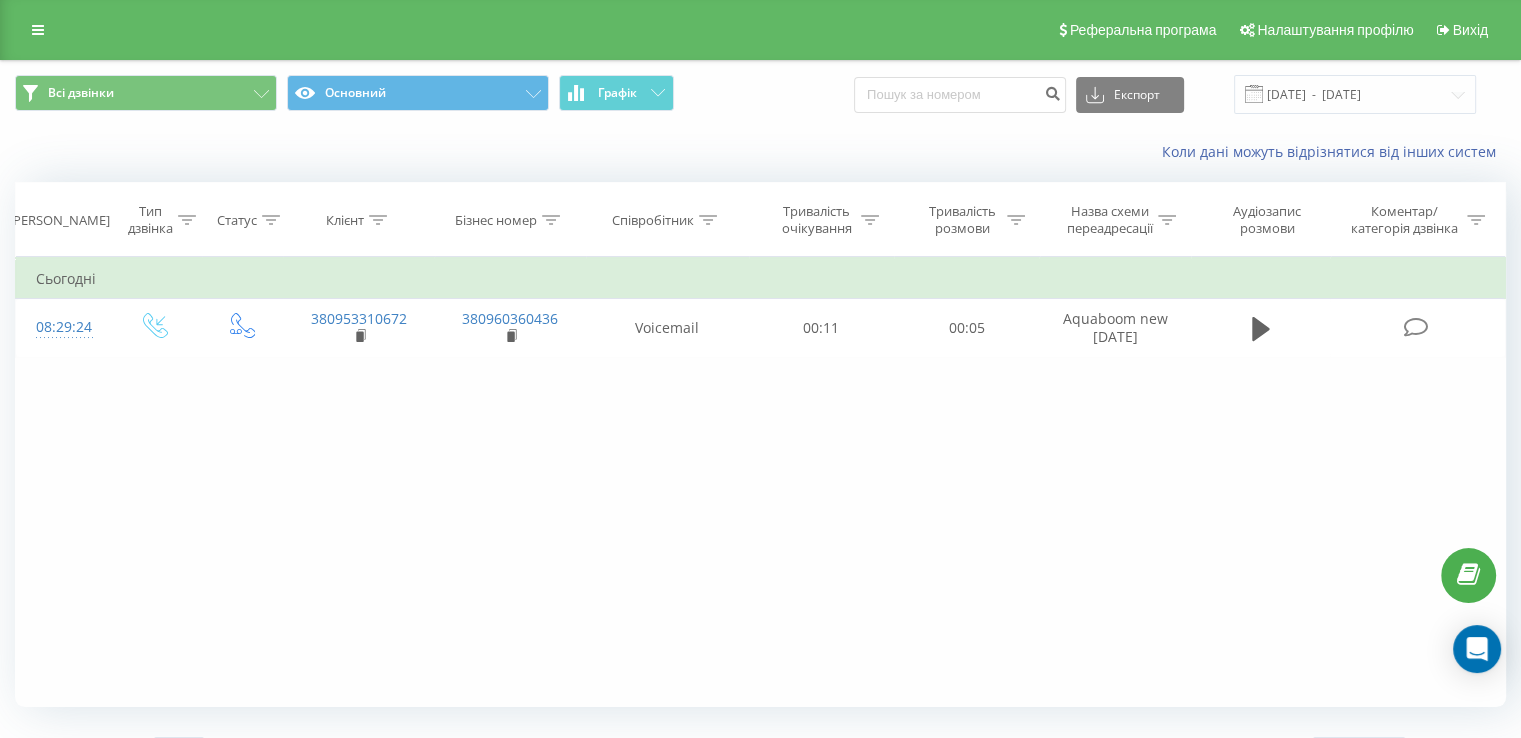 click on "Фільтрувати за умовою Дорівнює Введіть значення Скасувати OK Фільтрувати за умовою Дорівнює Введіть значення Скасувати OK Фільтрувати за умовою Містить Скасувати OK Фільтрувати за умовою Містить Скасувати OK Фільтрувати за умовою Містить Скасувати OK Фільтрувати за умовою Дорівнює Скасувати OK Фільтрувати за умовою Дорівнює Скасувати OK Фільтрувати за умовою Містить Скасувати OK Фільтрувати за умовою Дорівнює Введіть значення Скасувати OK Сьогодні  08:29:24         380953310672 380960360436 Voicemail 00:11 00:05 Aquaboom new [DATE]" at bounding box center [760, 482] 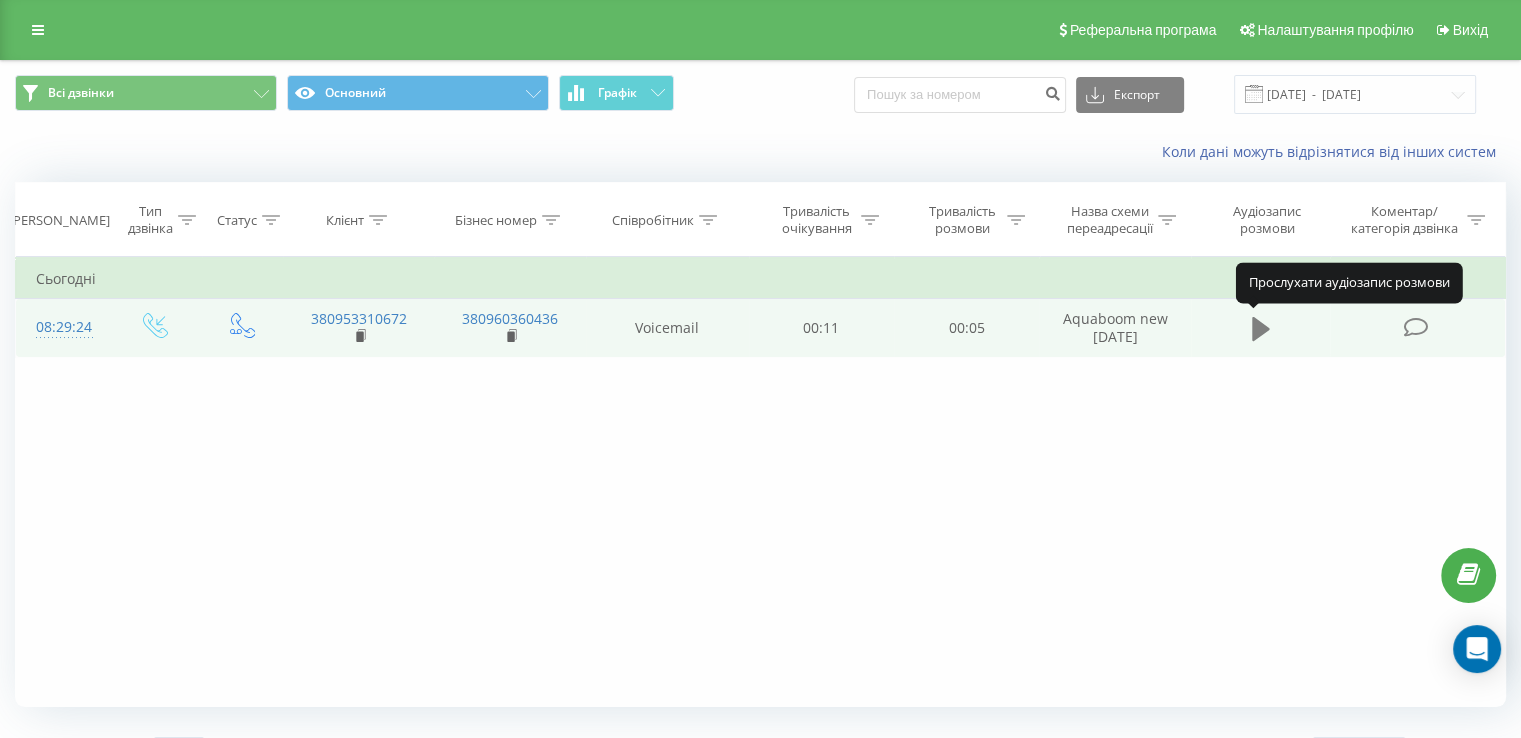 click 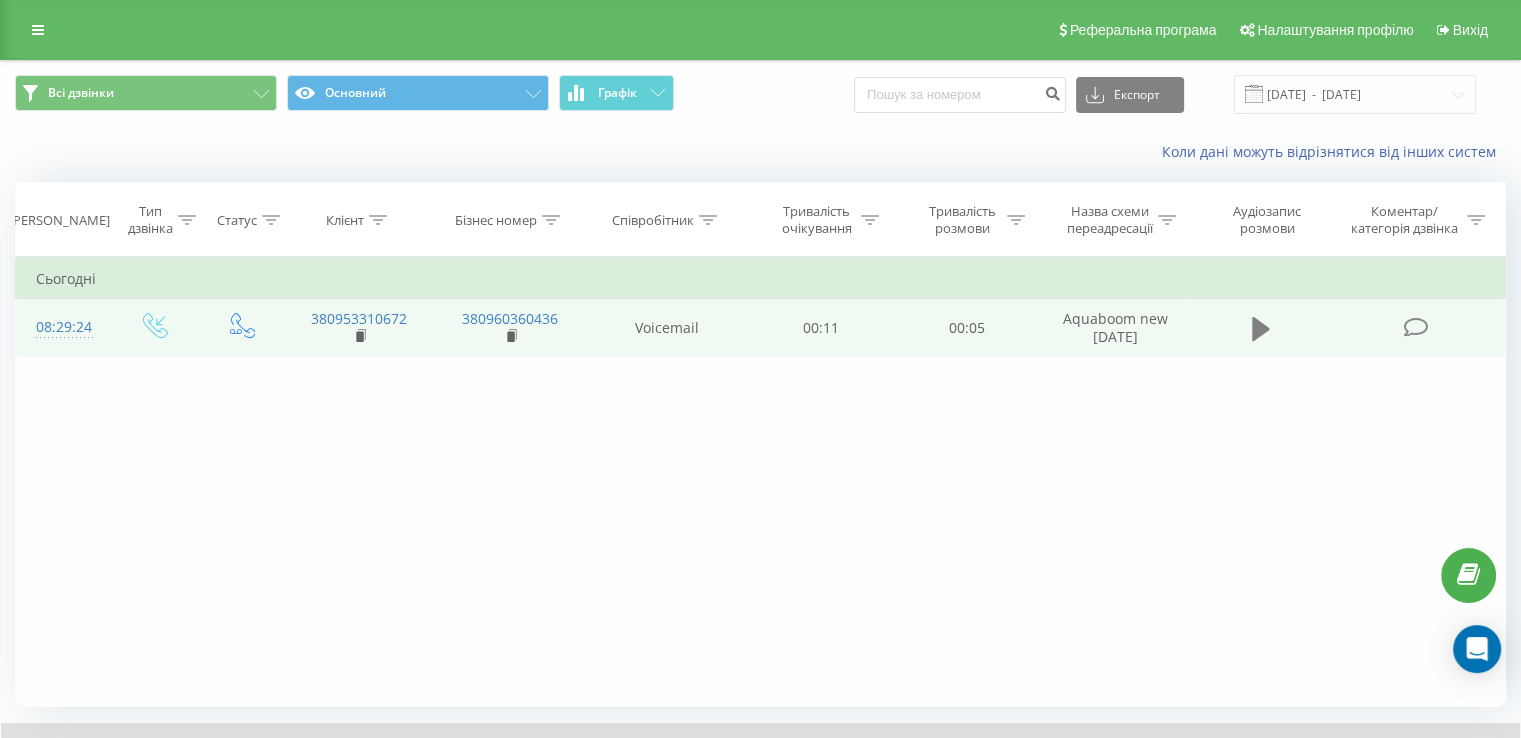 click 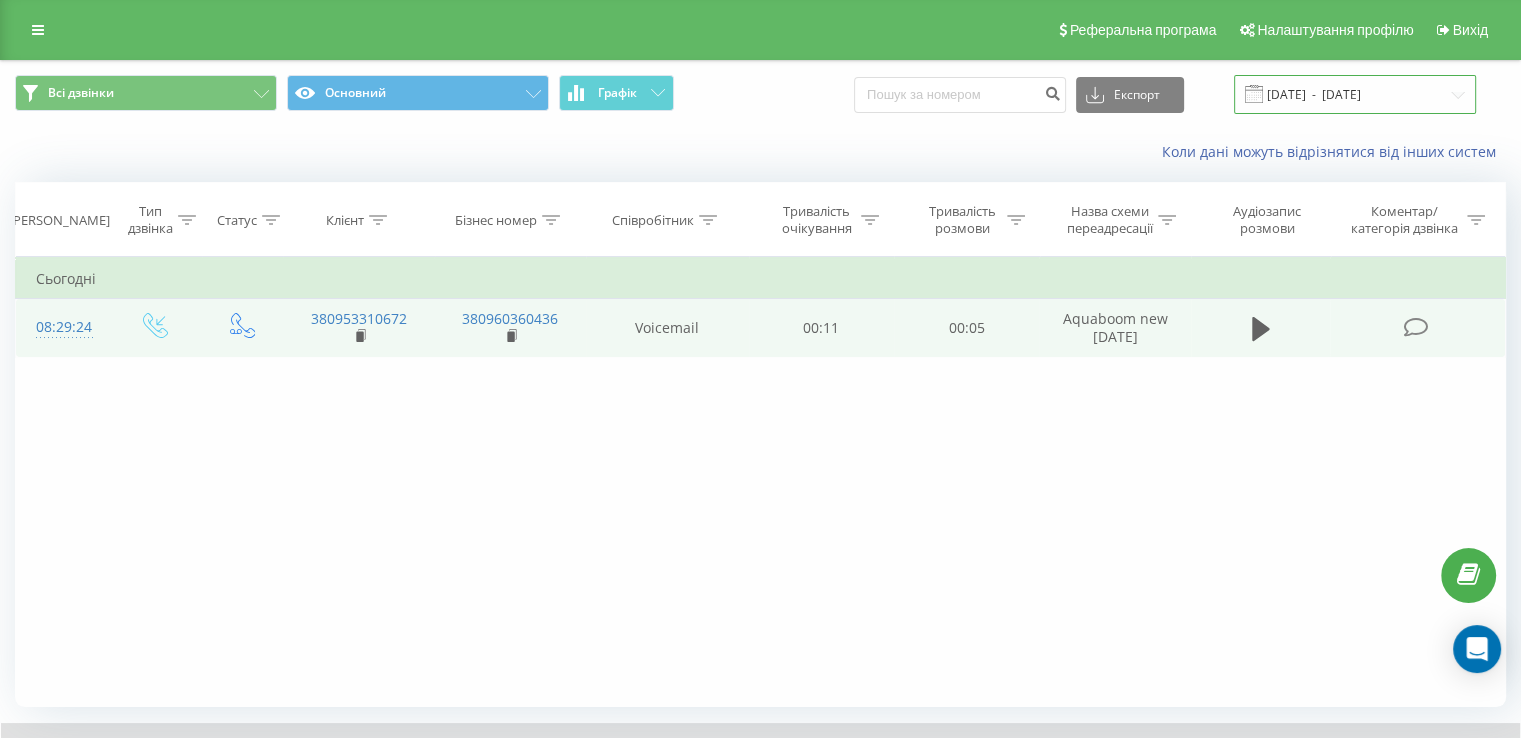 click on "[DATE]  -  [DATE]" at bounding box center (1355, 94) 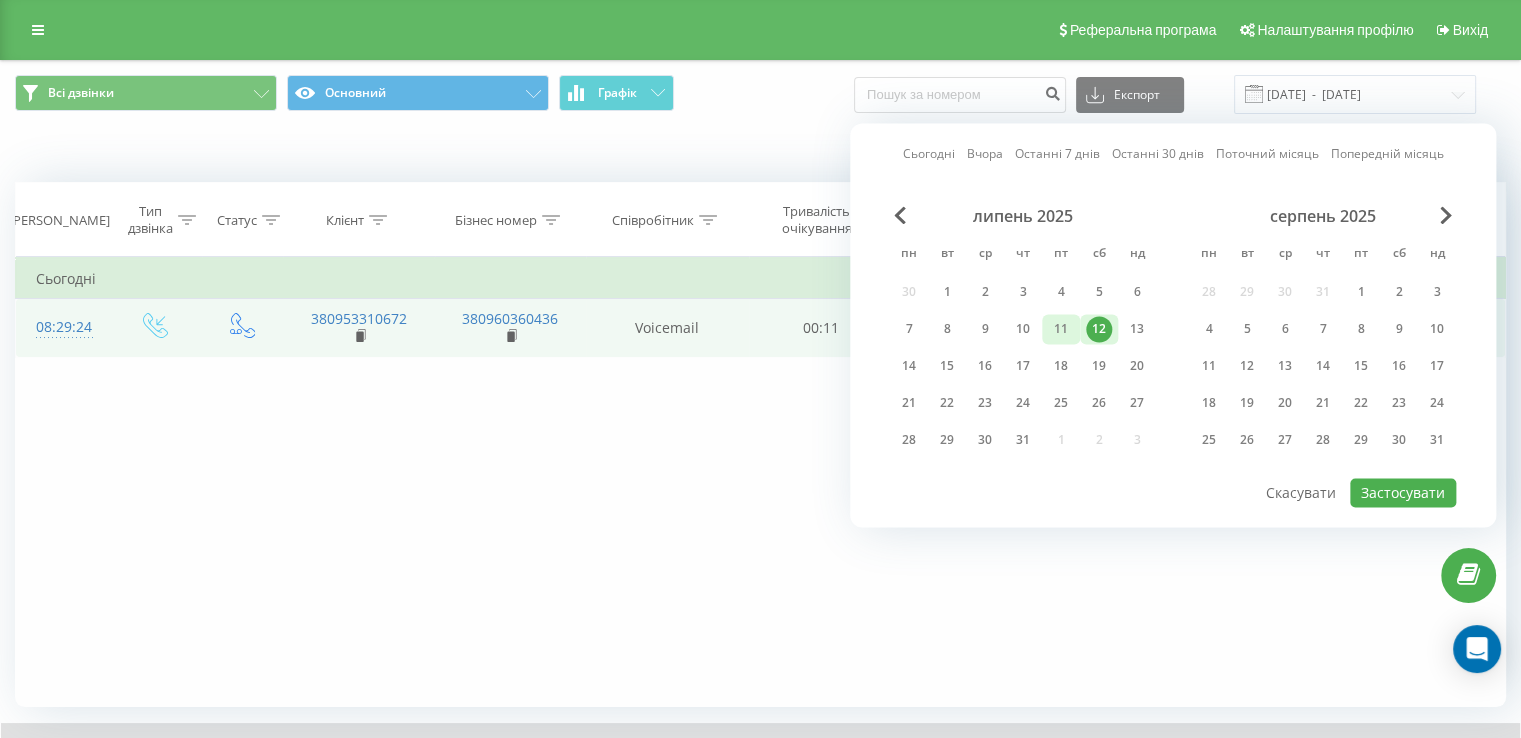 click on "11" at bounding box center [1061, 329] 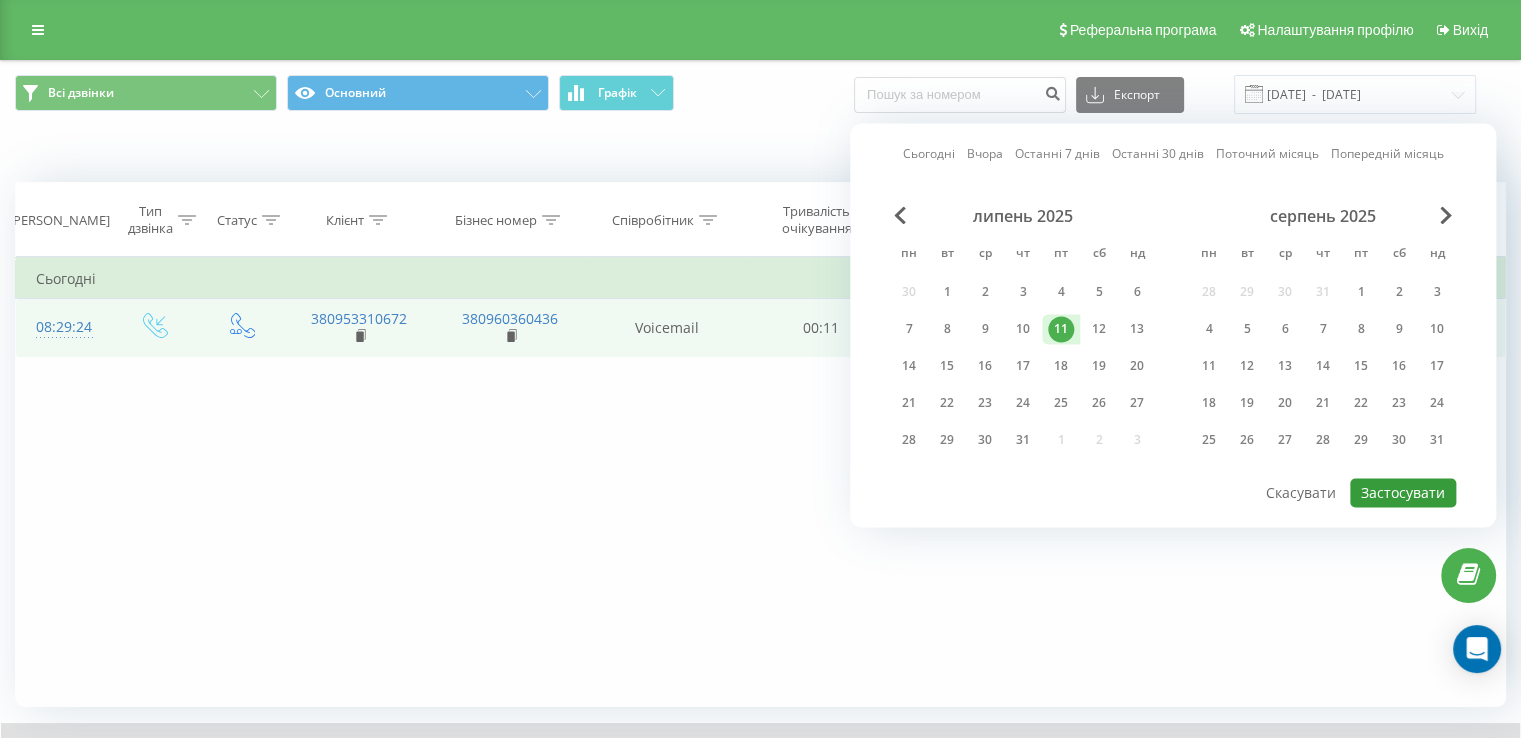 click on "Застосувати" at bounding box center (1403, 492) 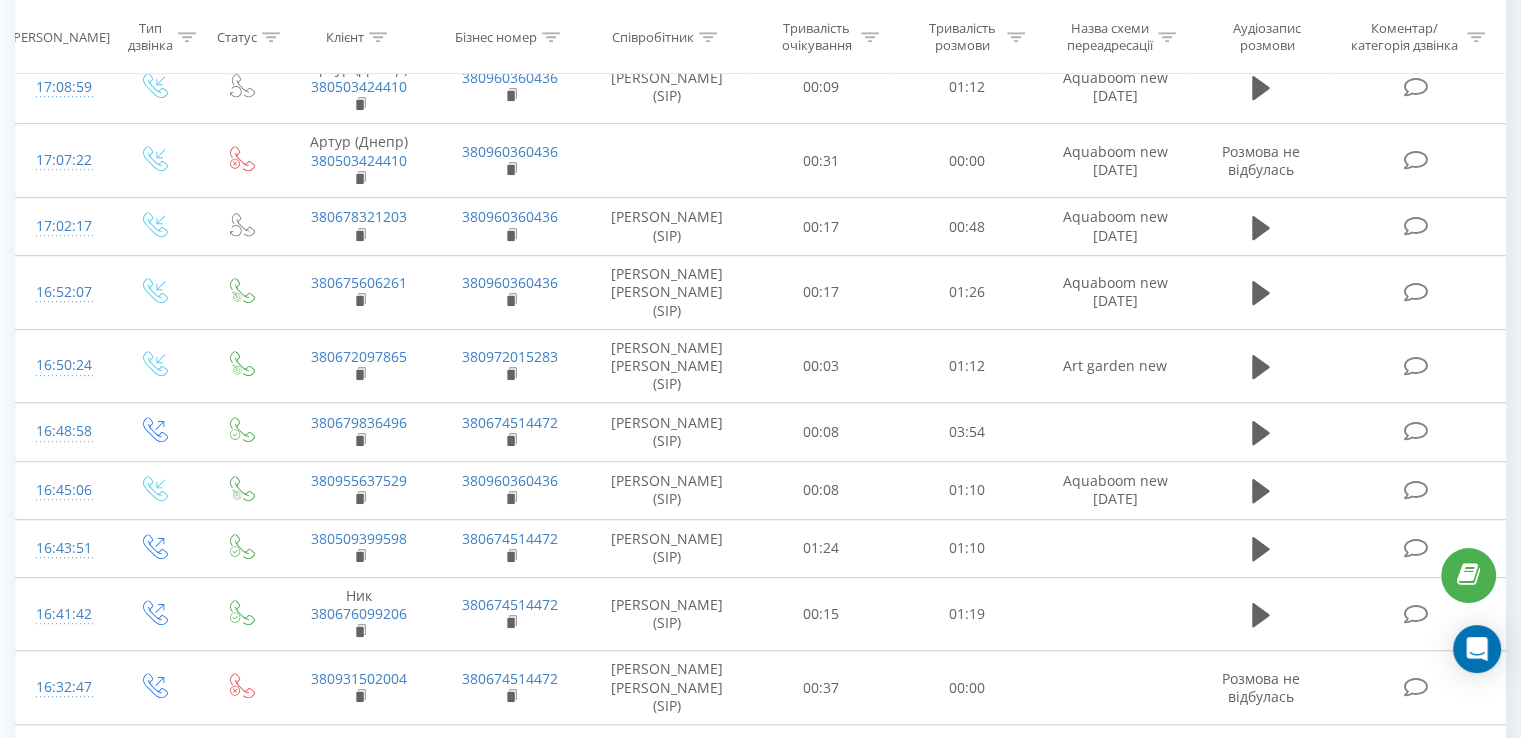 scroll, scrollTop: 1162, scrollLeft: 0, axis: vertical 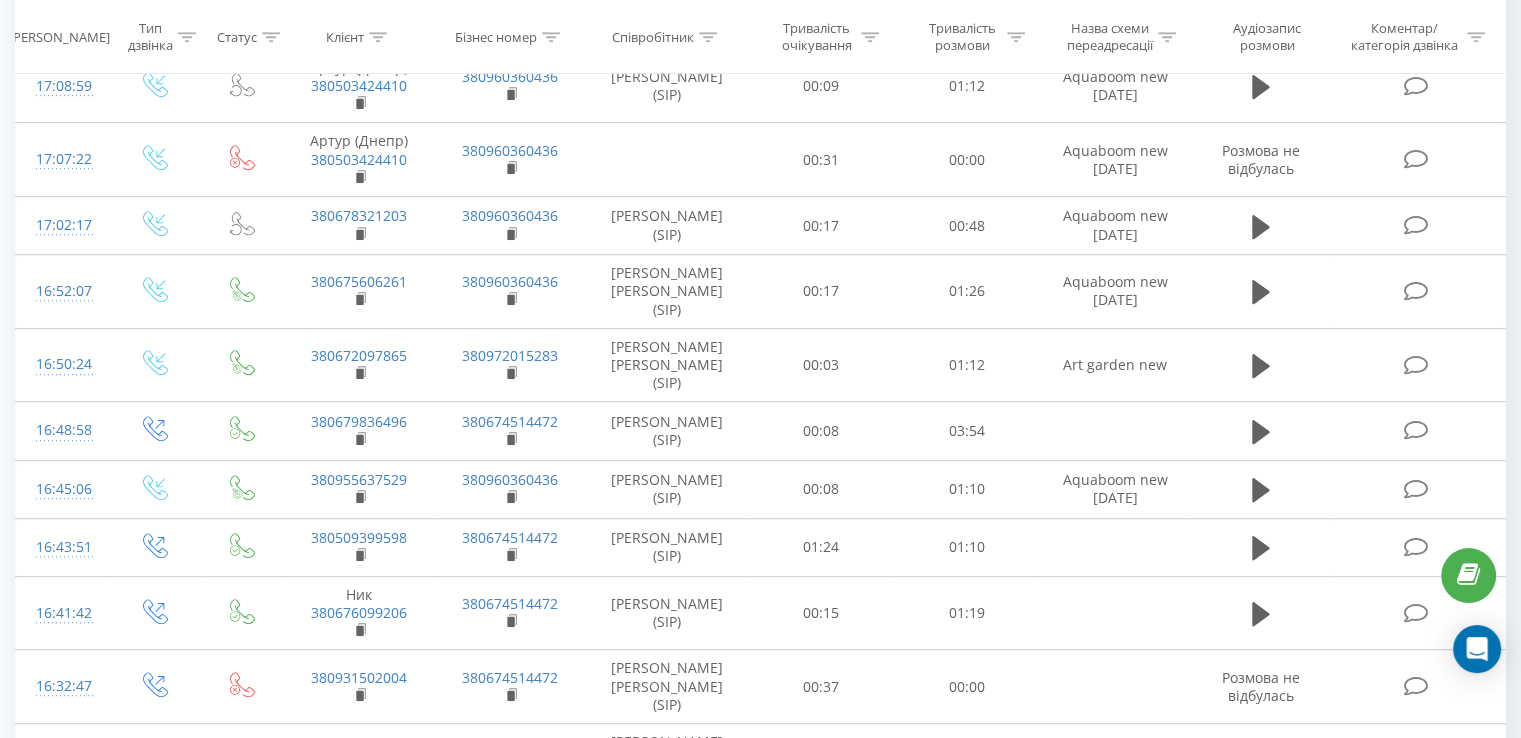click on "2" at bounding box center (1239, 843) 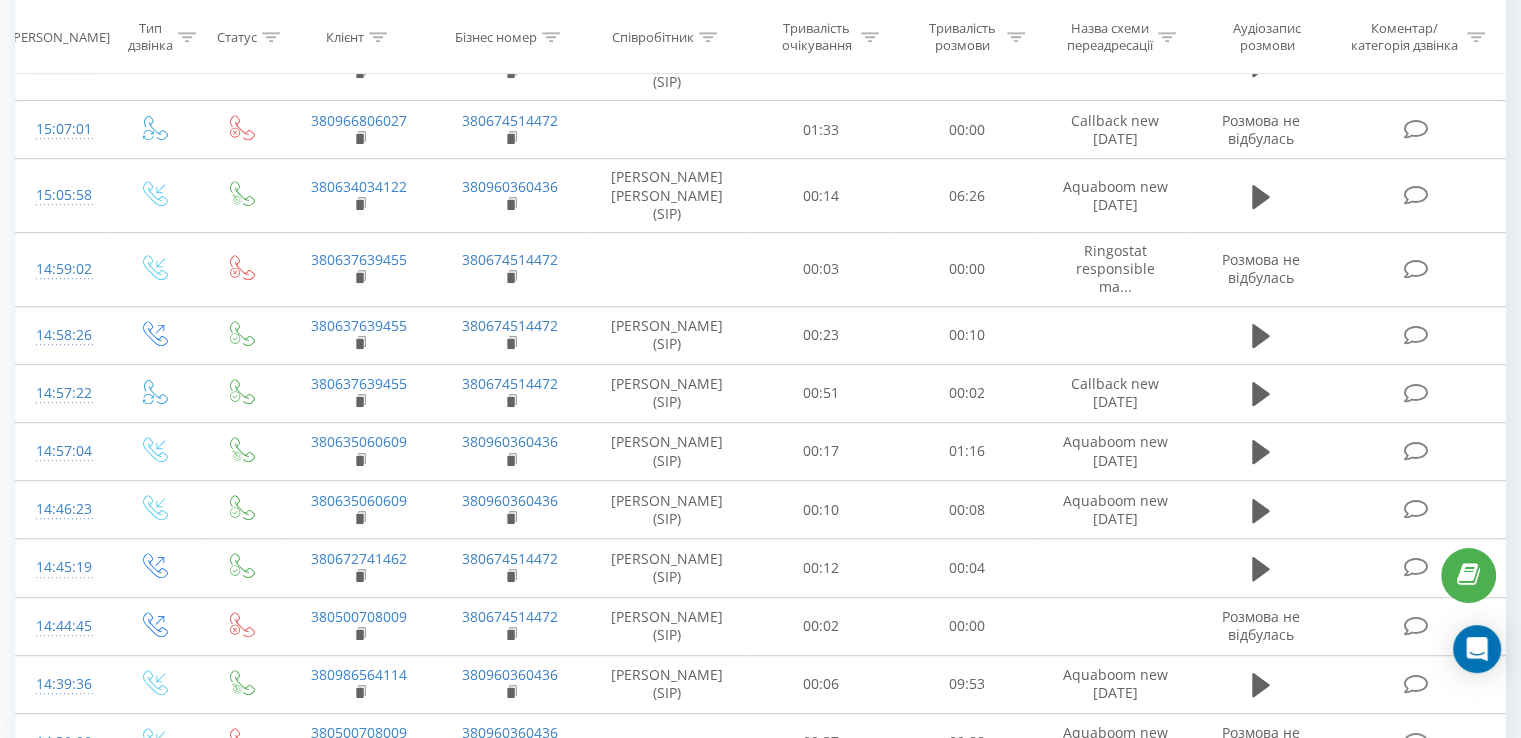 scroll, scrollTop: 1162, scrollLeft: 0, axis: vertical 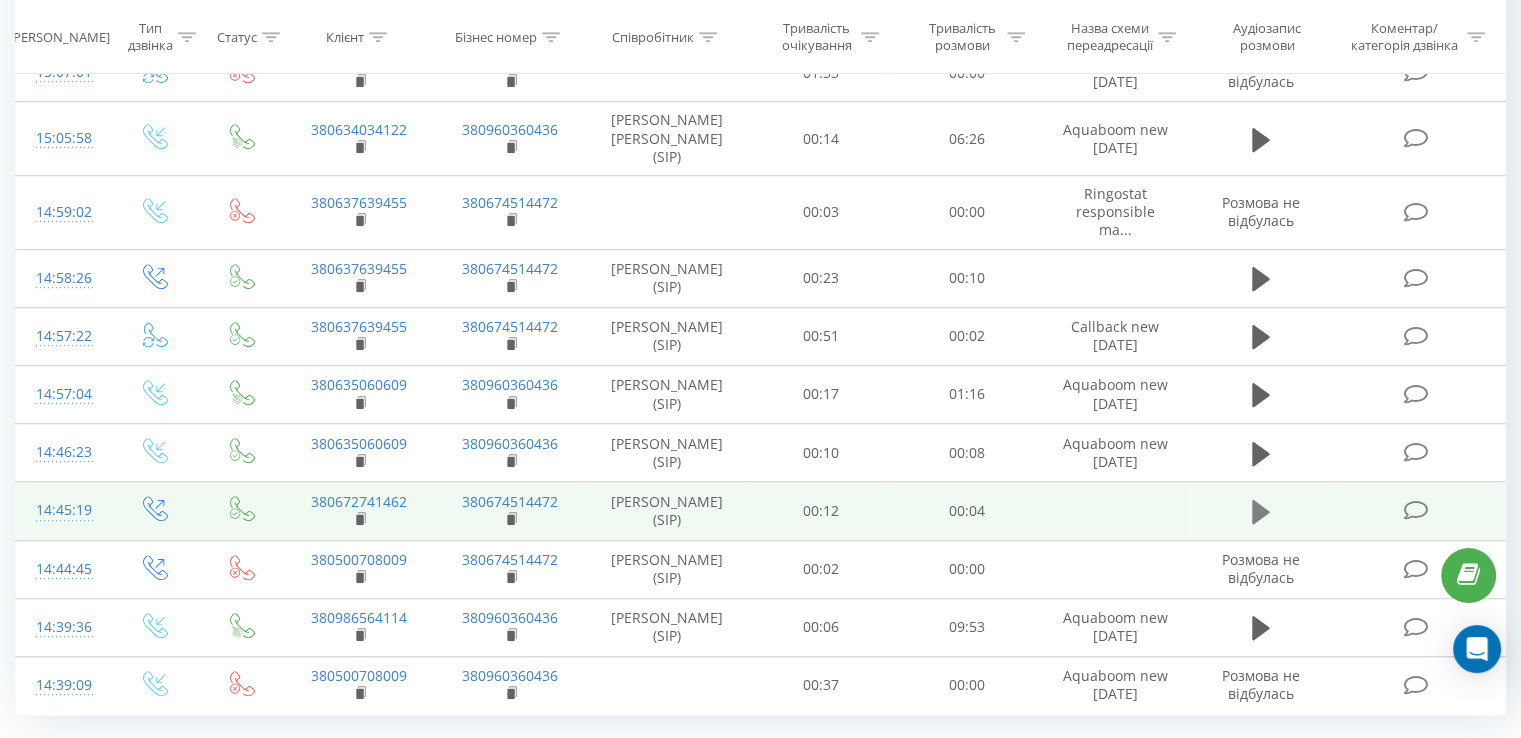 click 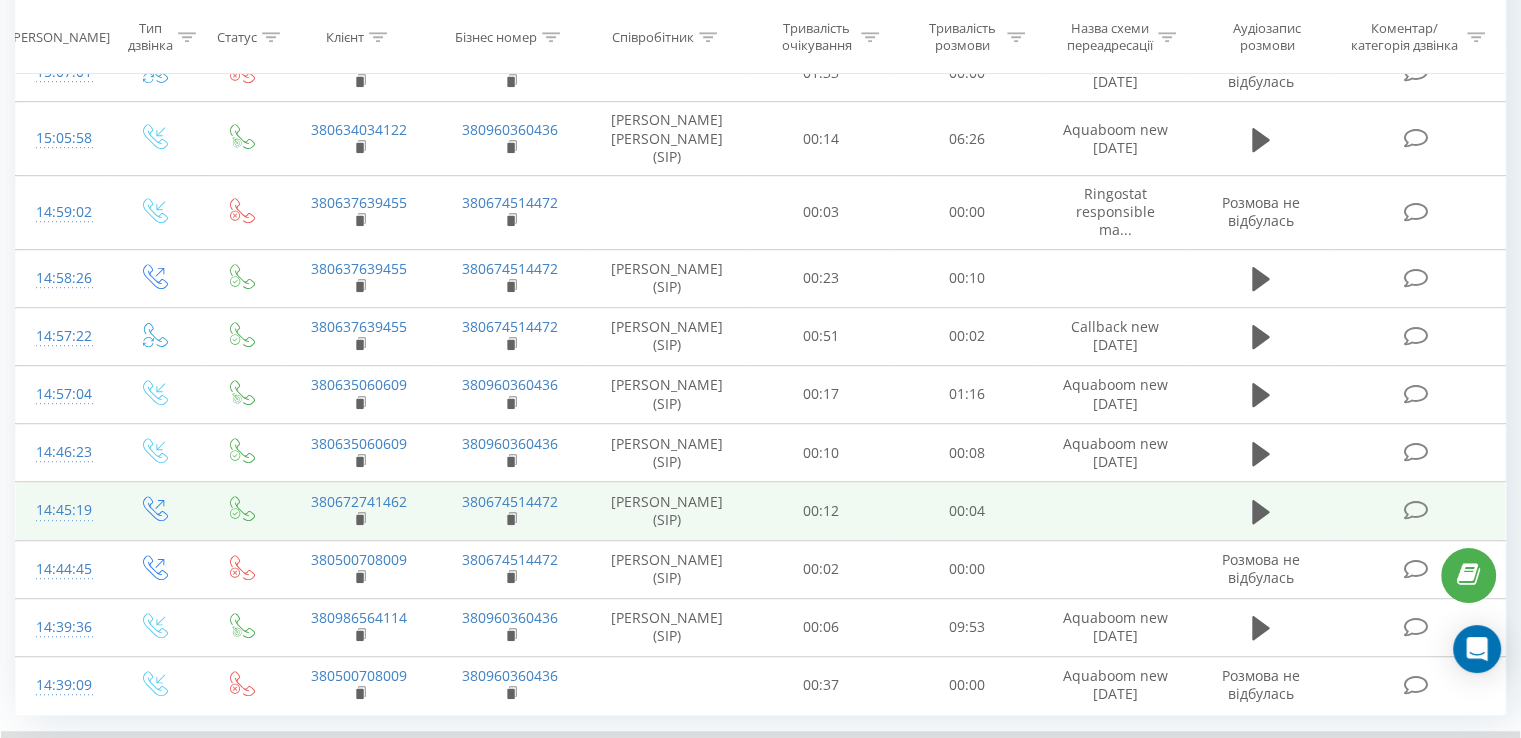 click at bounding box center (747, 757) 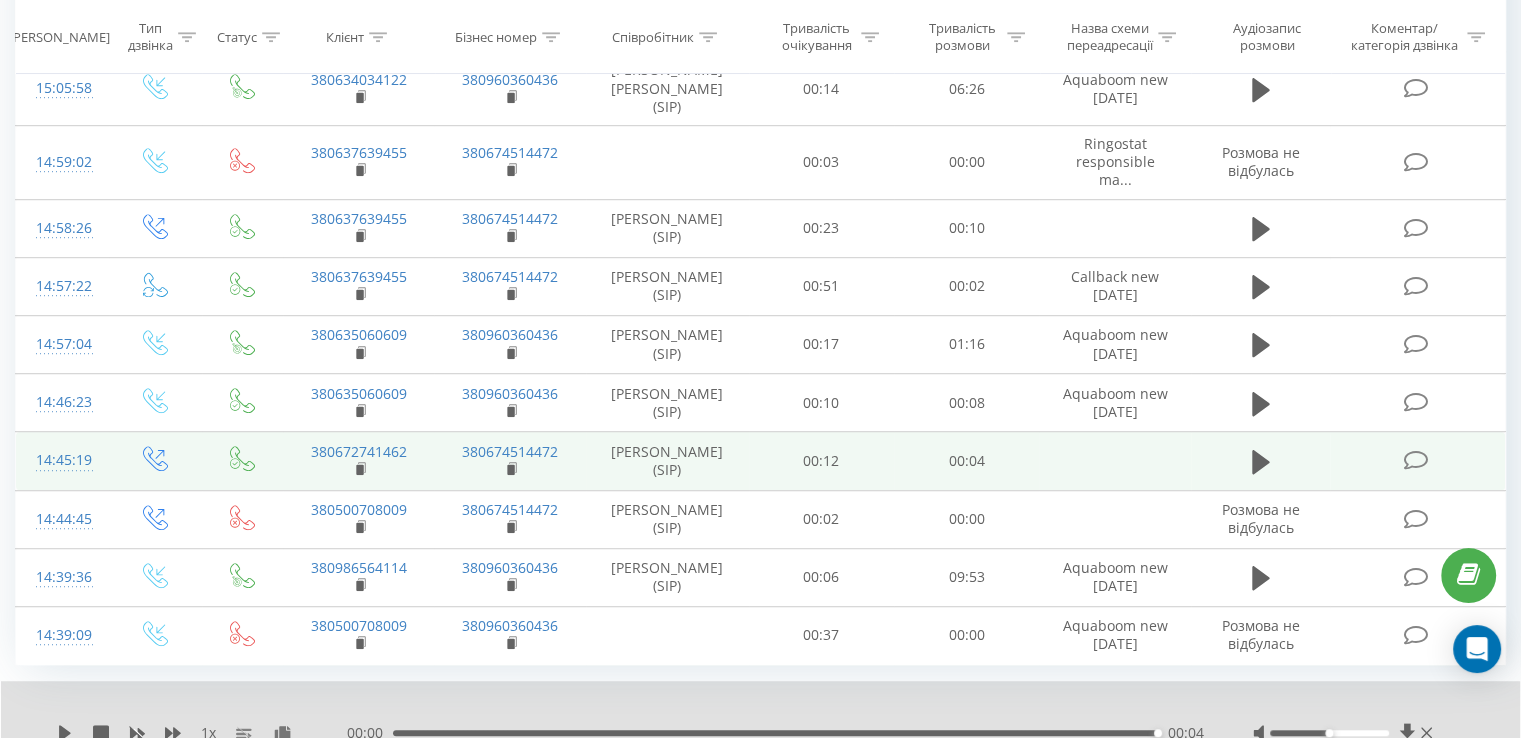 scroll, scrollTop: 1239, scrollLeft: 0, axis: vertical 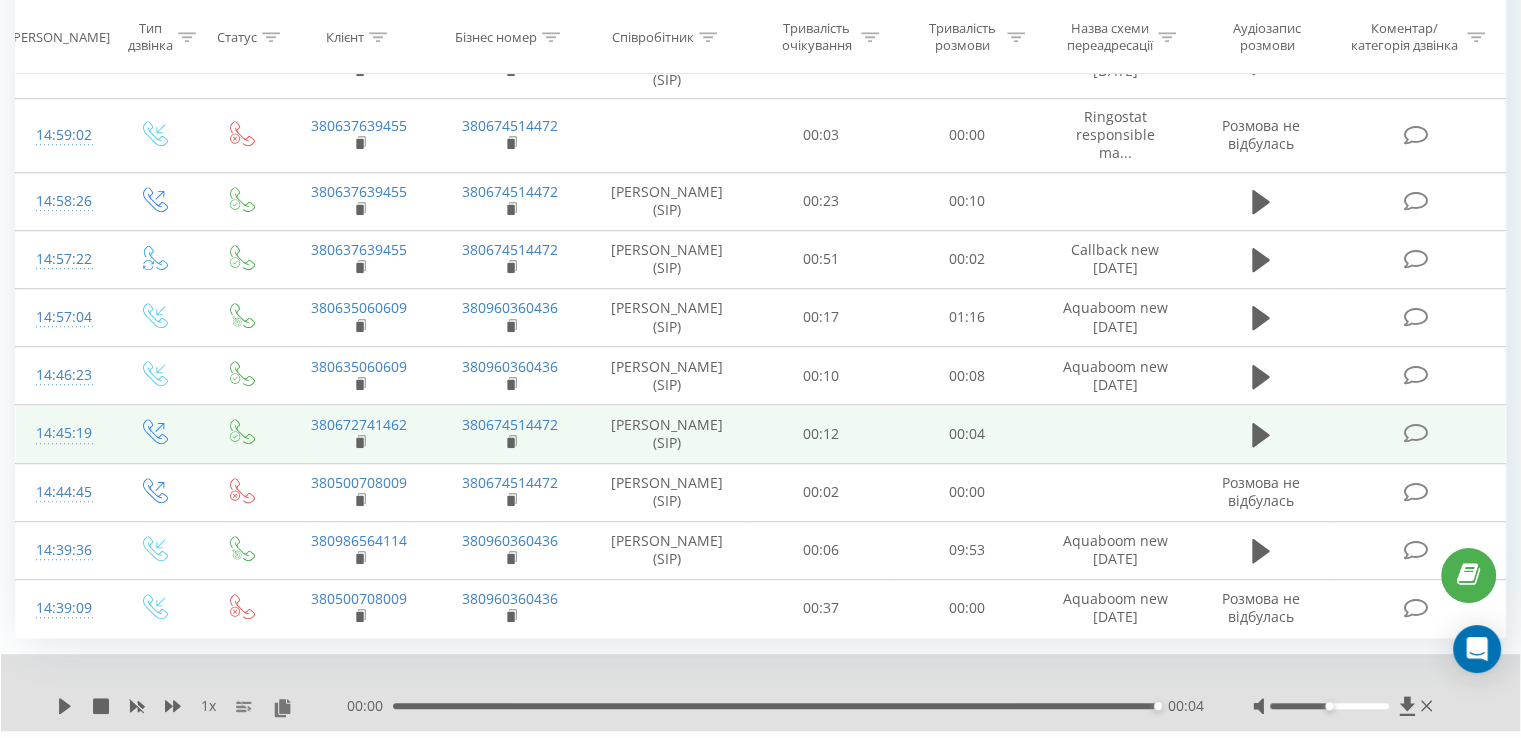 click on "3" at bounding box center [1269, 760] 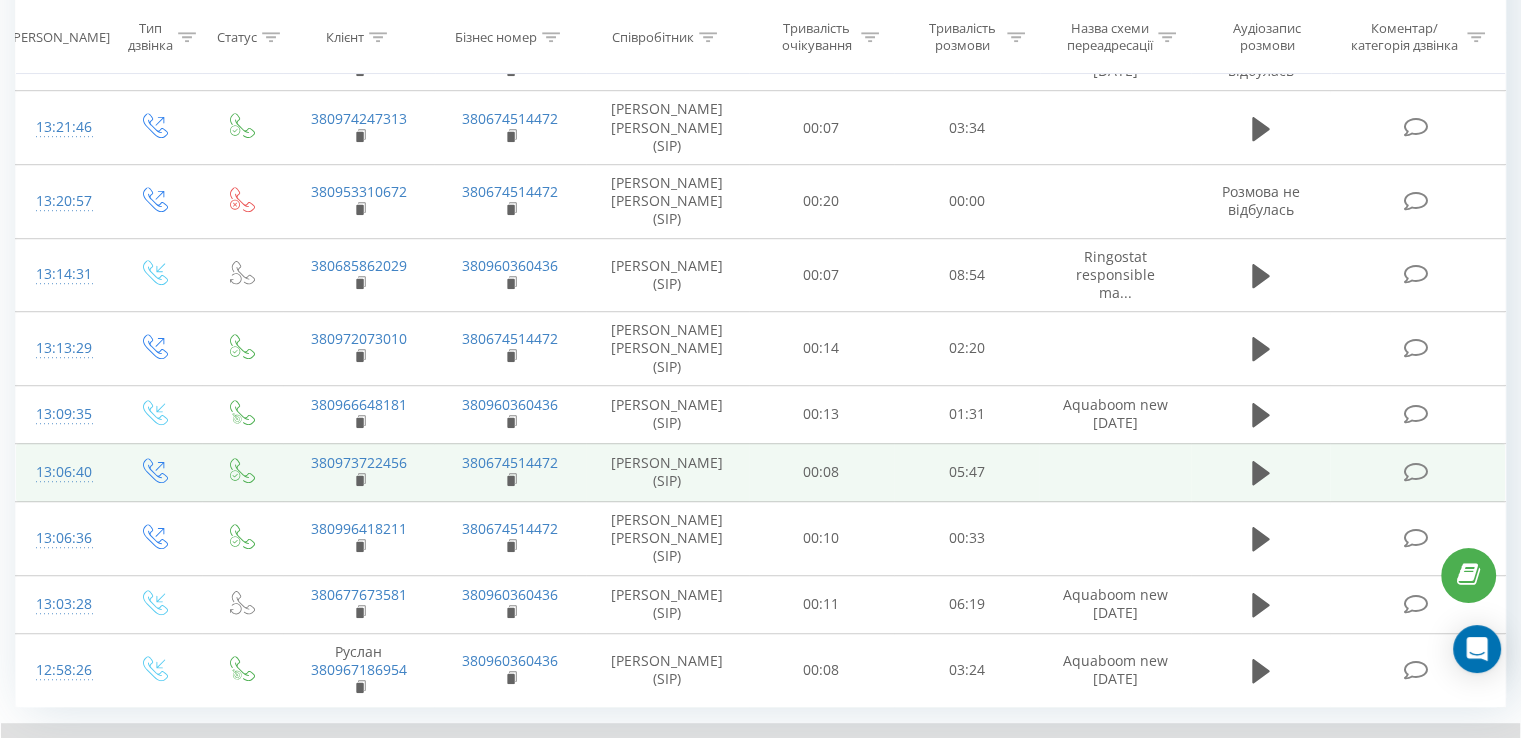 scroll, scrollTop: 1257, scrollLeft: 0, axis: vertical 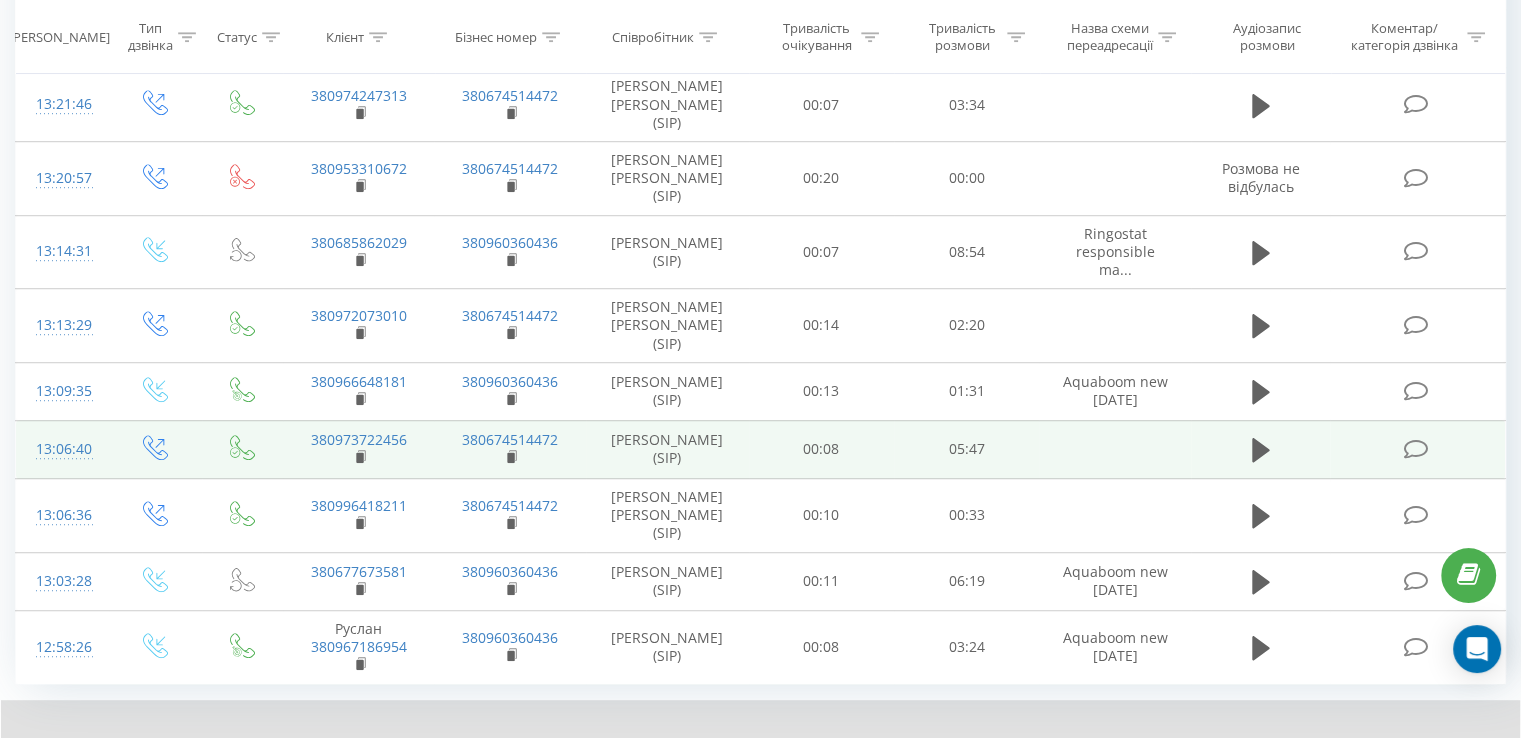 click on "4" at bounding box center (1299, 806) 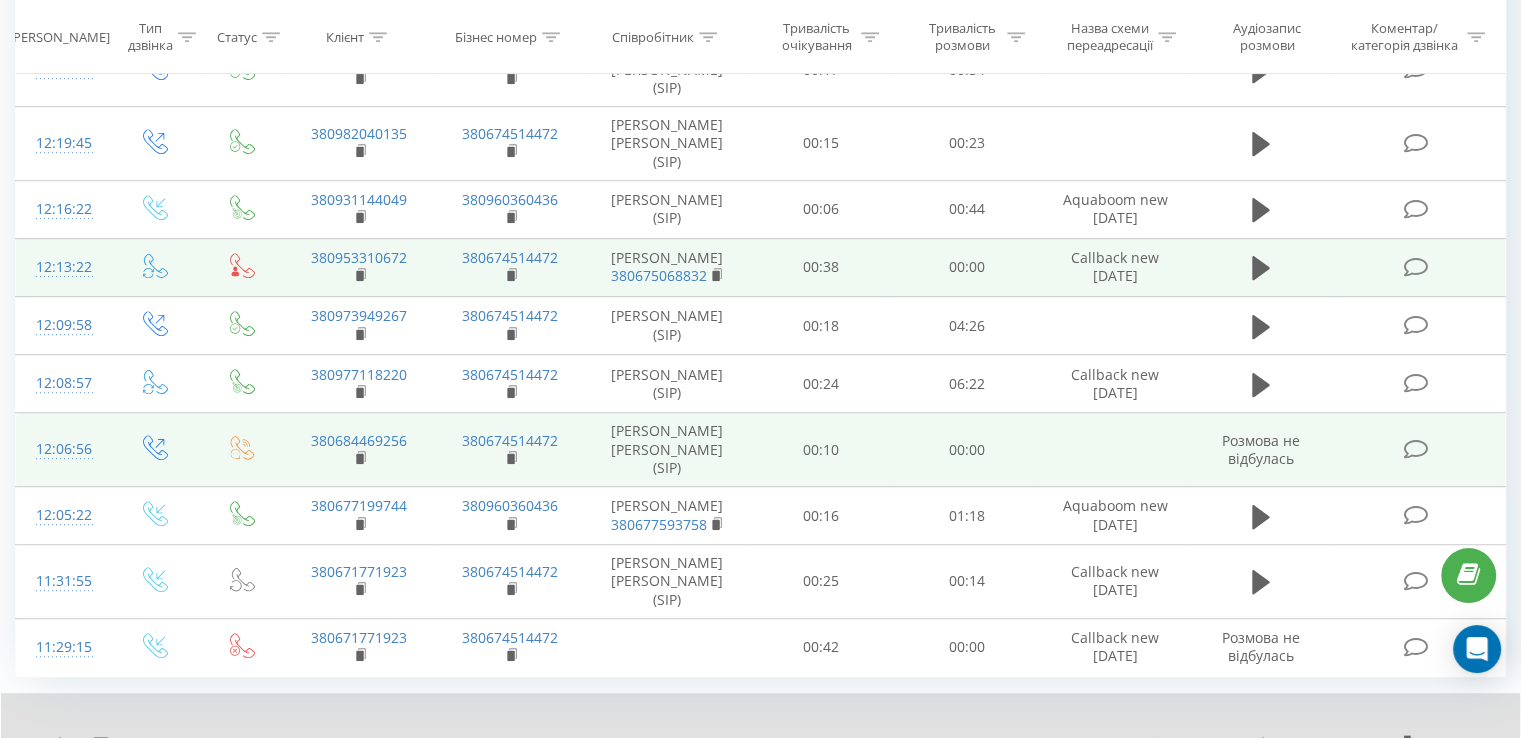 scroll, scrollTop: 1177, scrollLeft: 0, axis: vertical 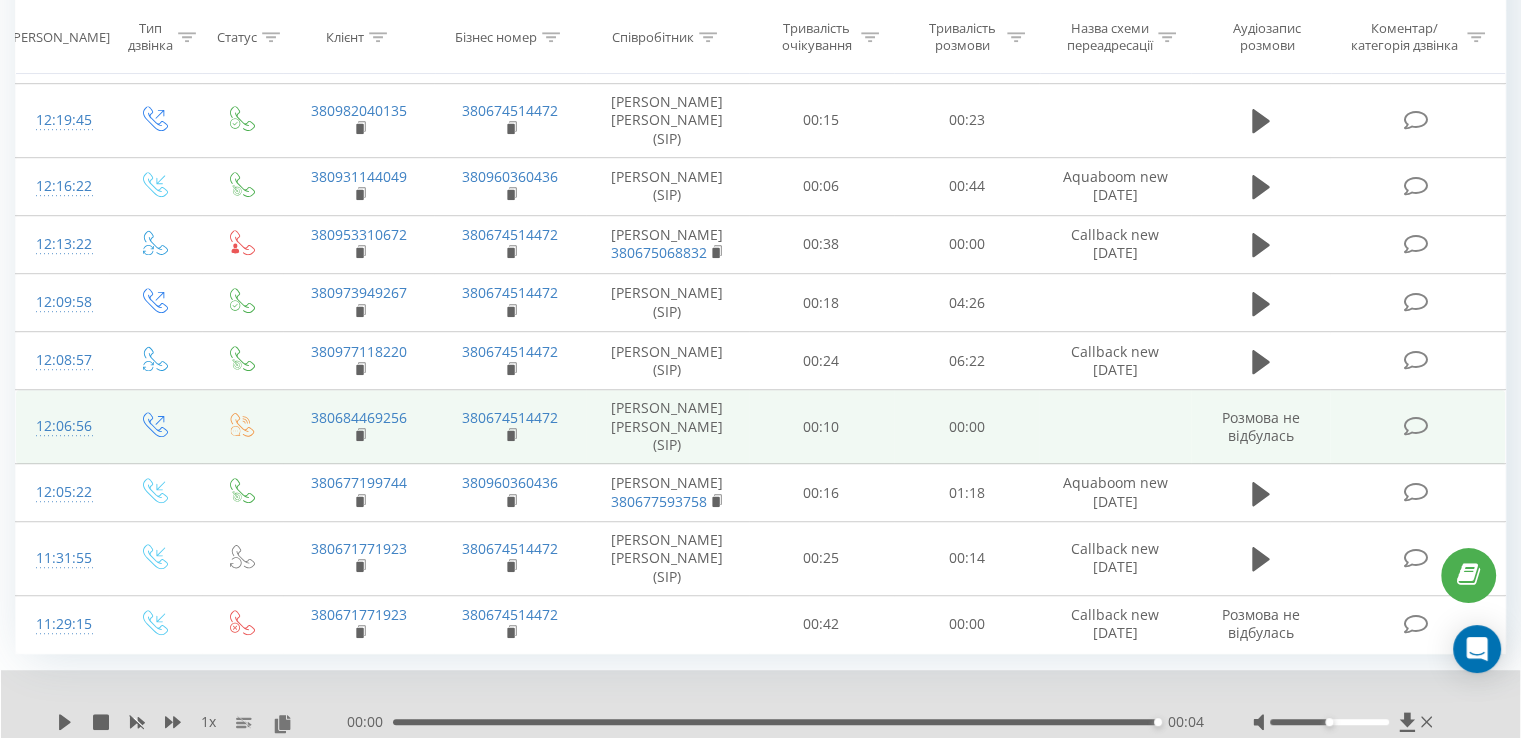 click on "5" at bounding box center (1329, 776) 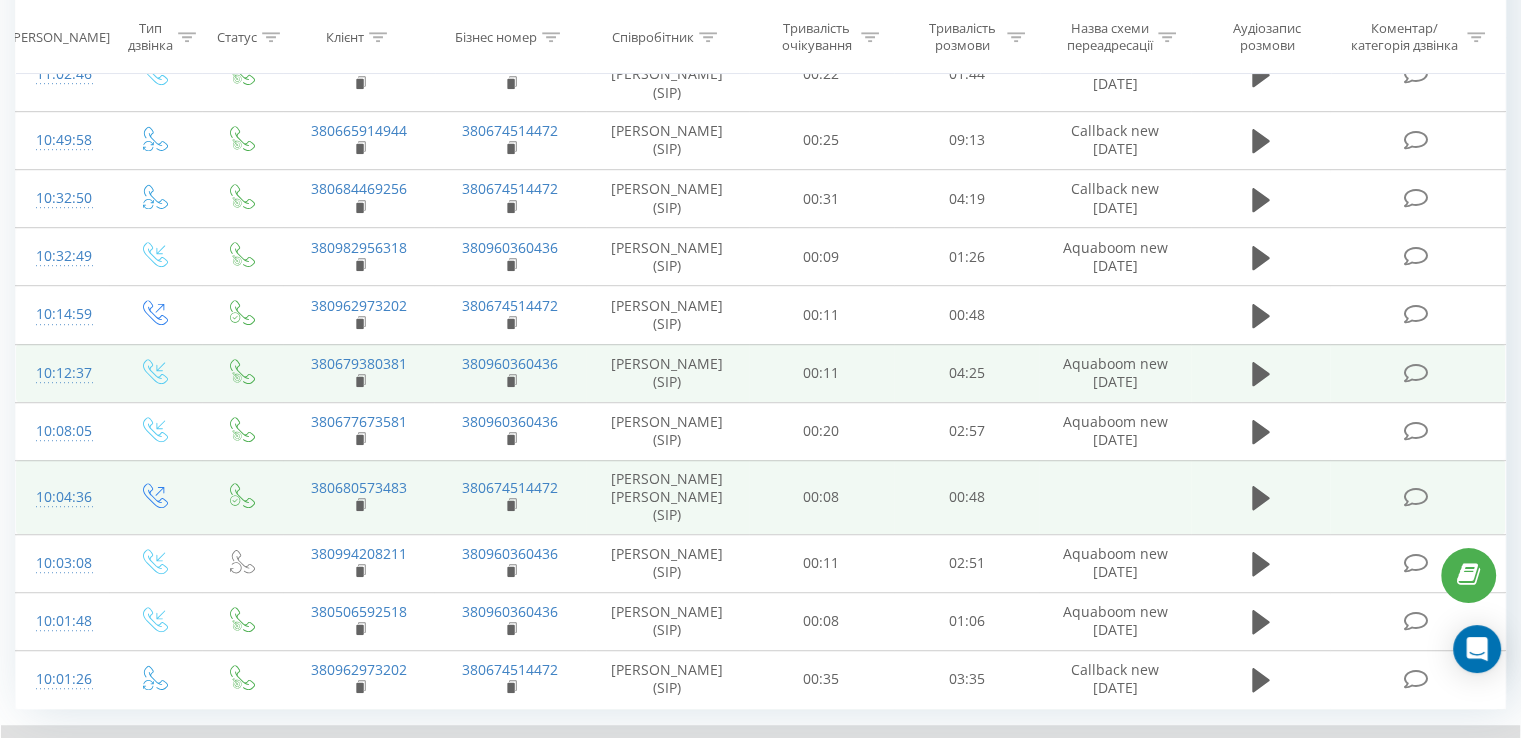 scroll, scrollTop: 1193, scrollLeft: 0, axis: vertical 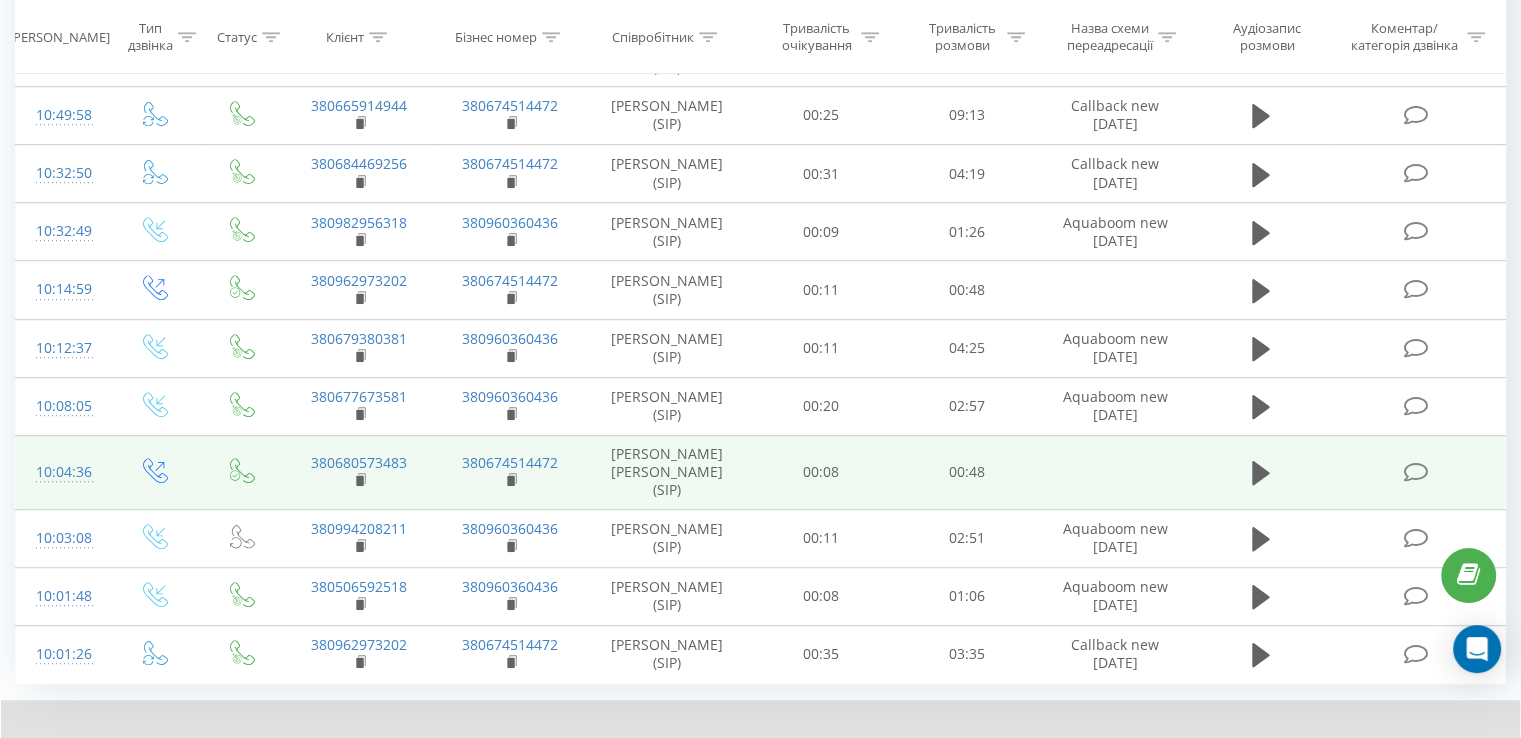 click on "6" at bounding box center (1359, 806) 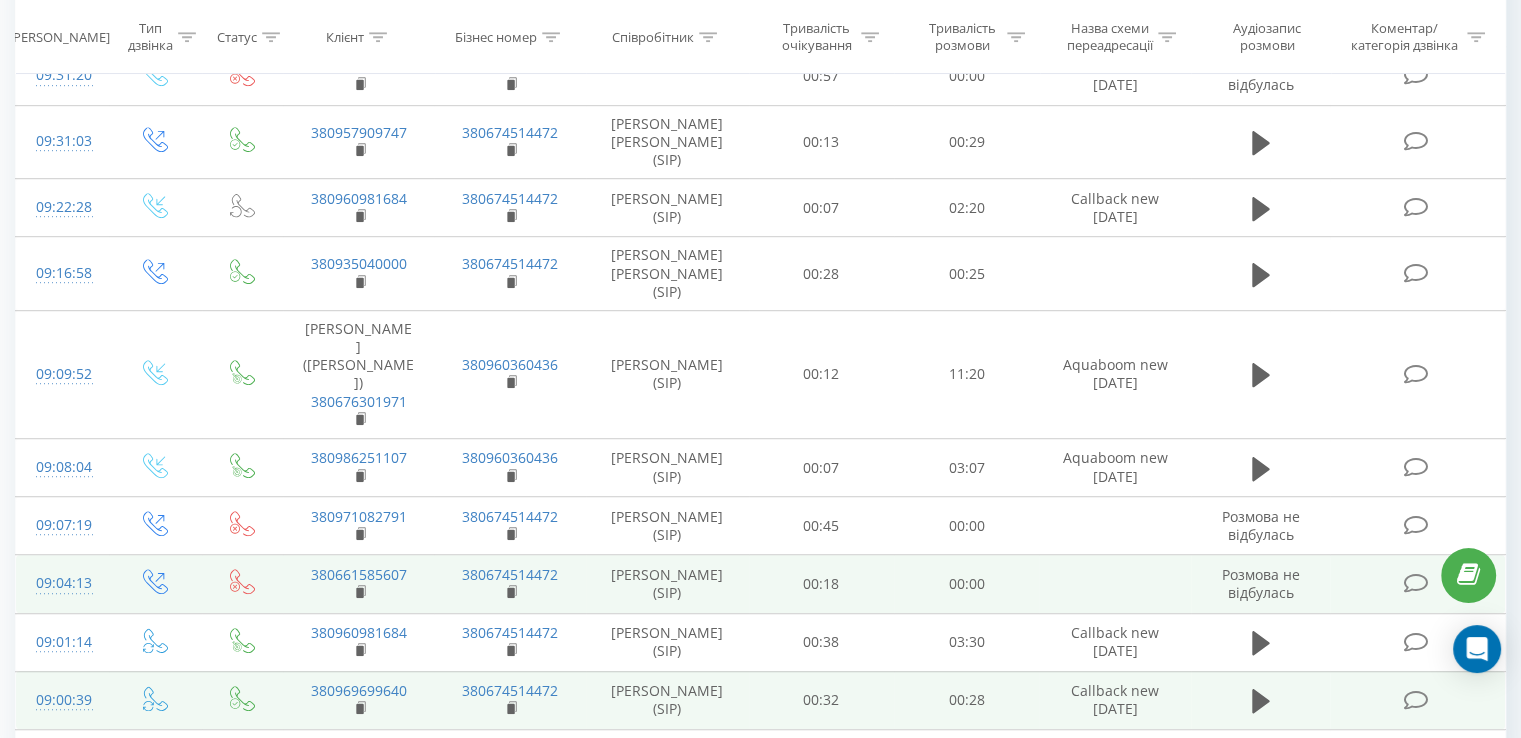 scroll, scrollTop: 1227, scrollLeft: 0, axis: vertical 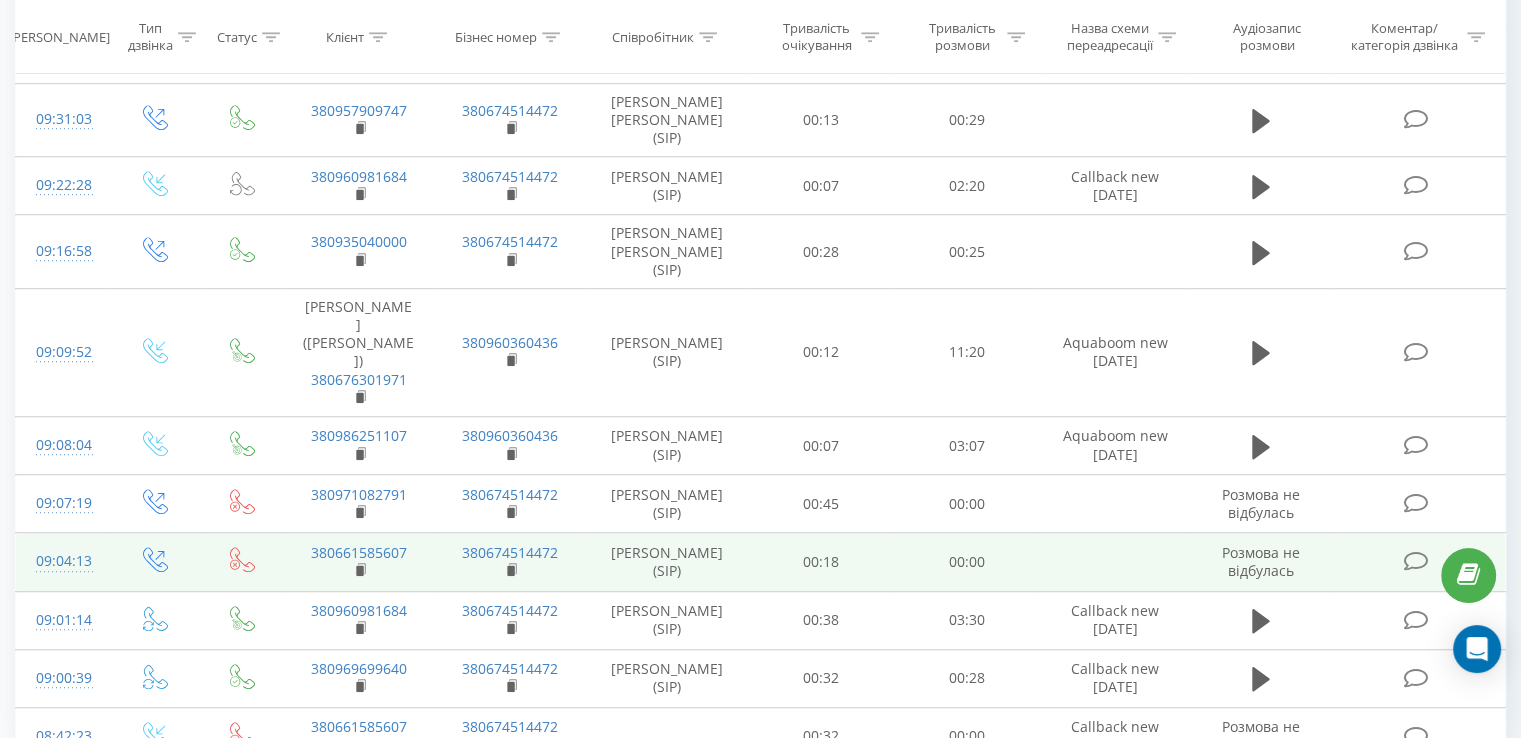 click at bounding box center (1389, 888) 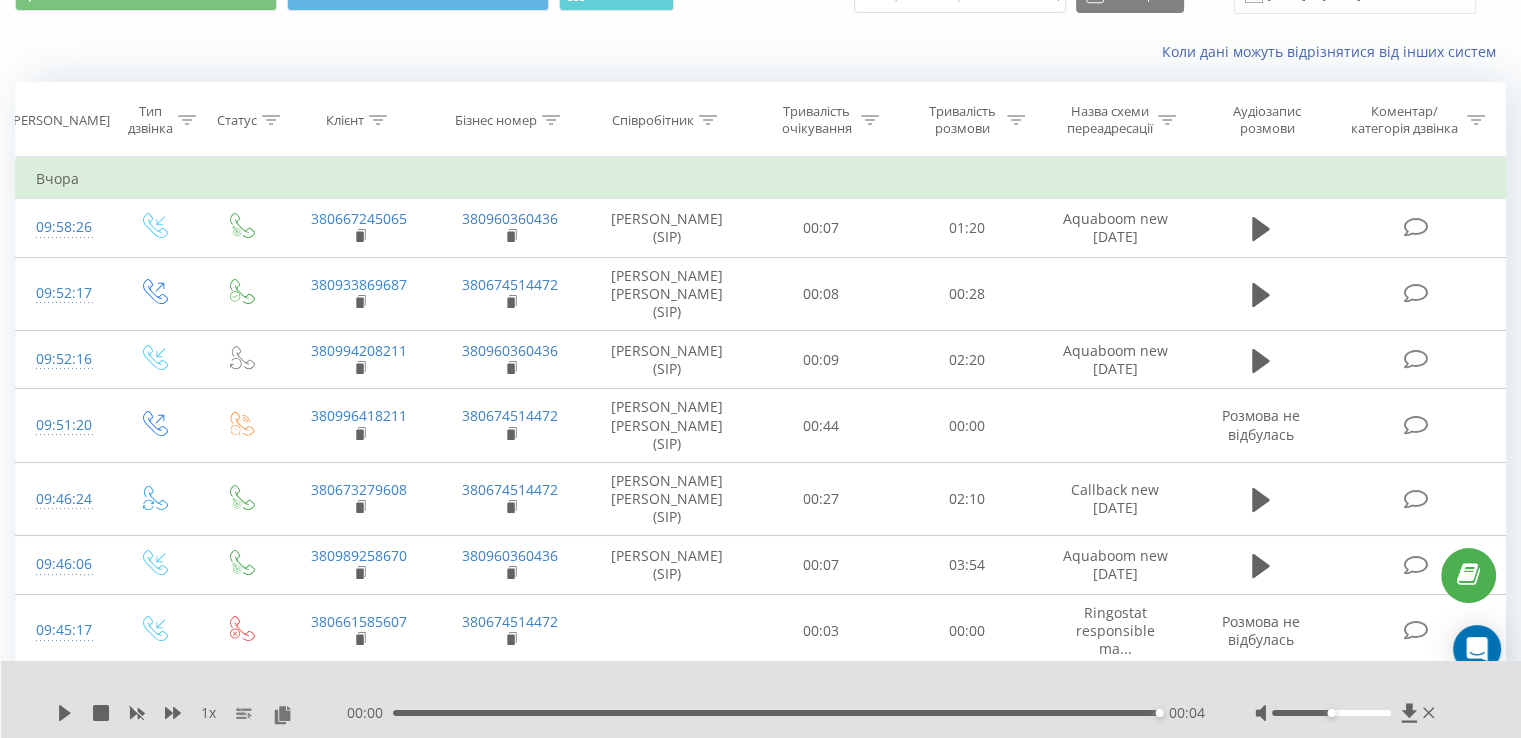 scroll, scrollTop: 0, scrollLeft: 0, axis: both 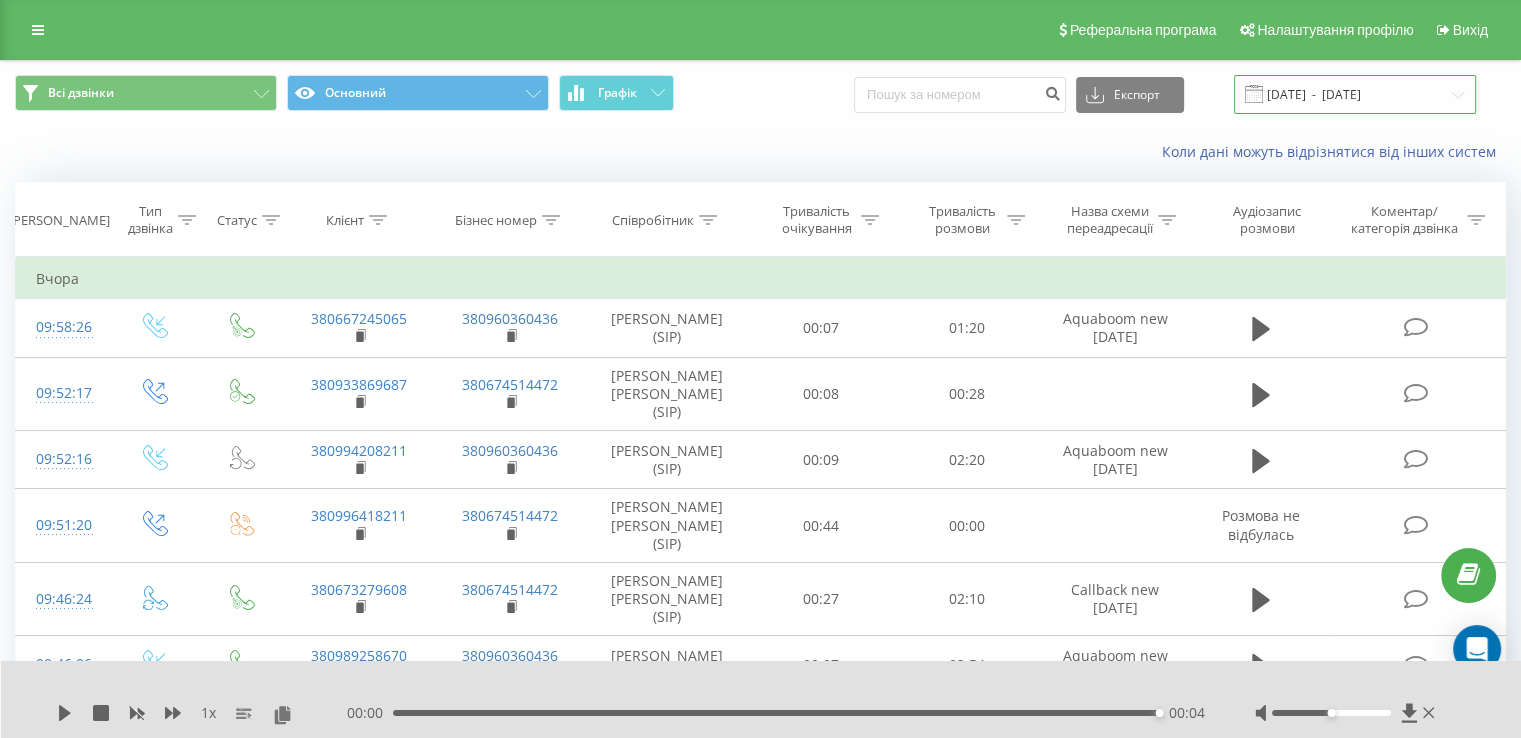 click on "[DATE]  -  [DATE]" at bounding box center (1355, 94) 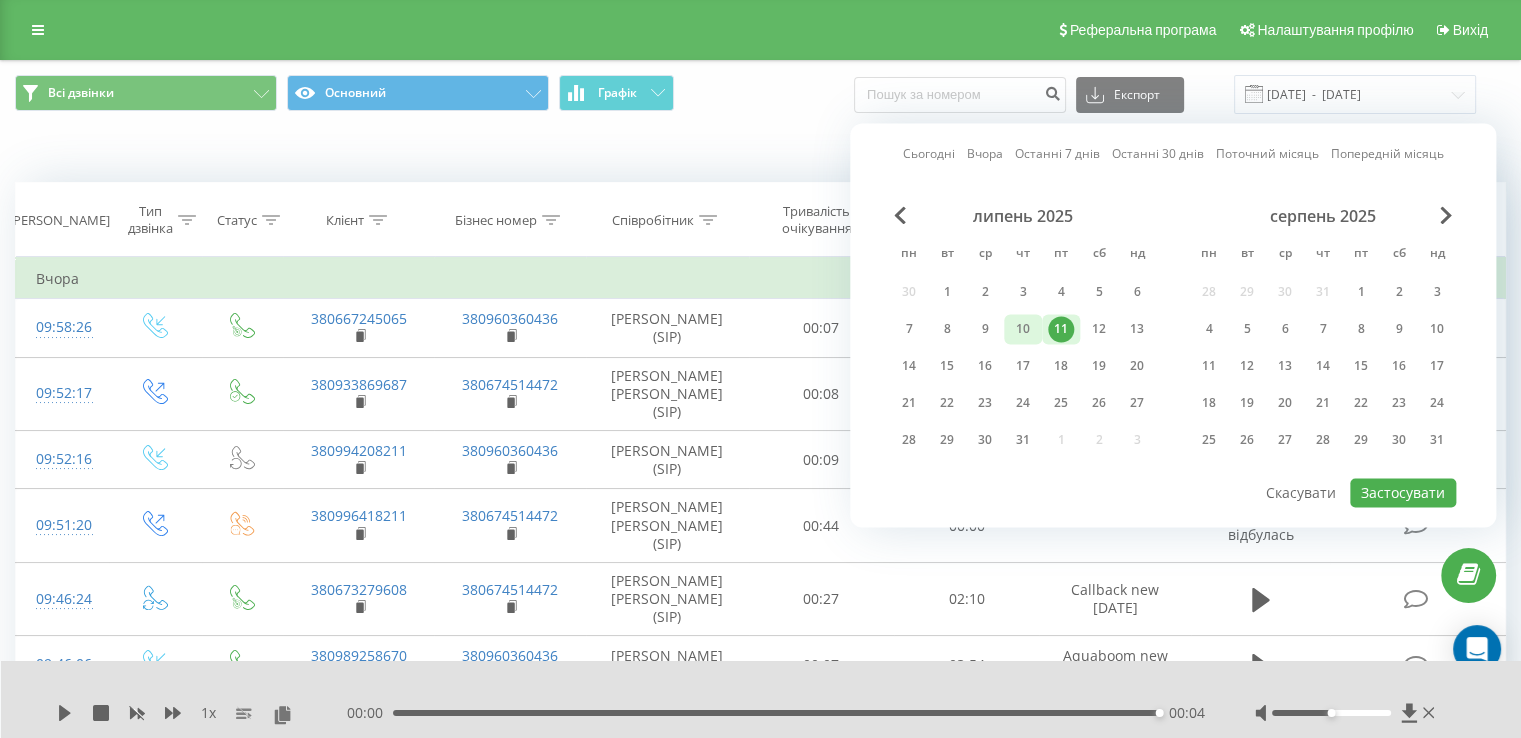 click on "10" at bounding box center [1023, 329] 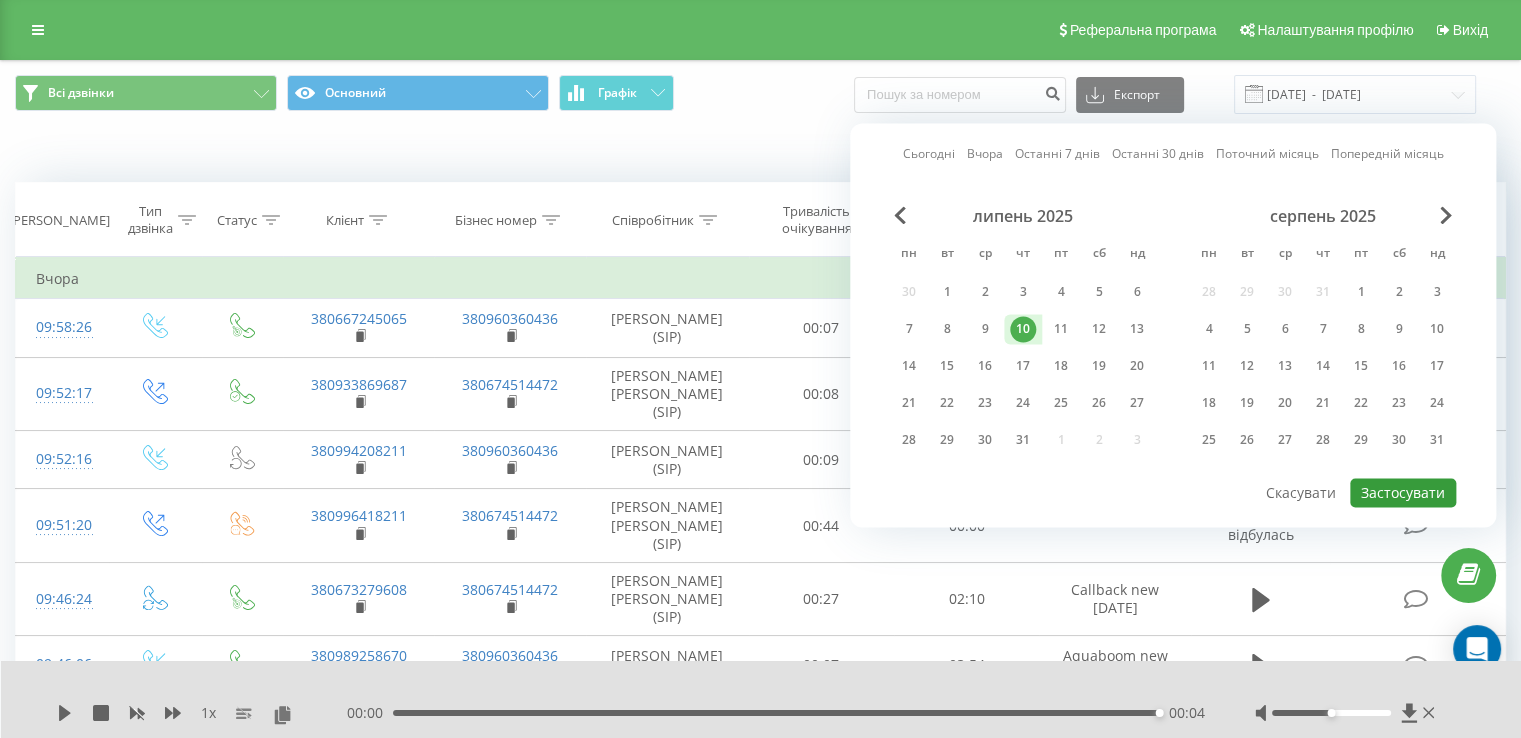 click on "Застосувати" at bounding box center (1403, 492) 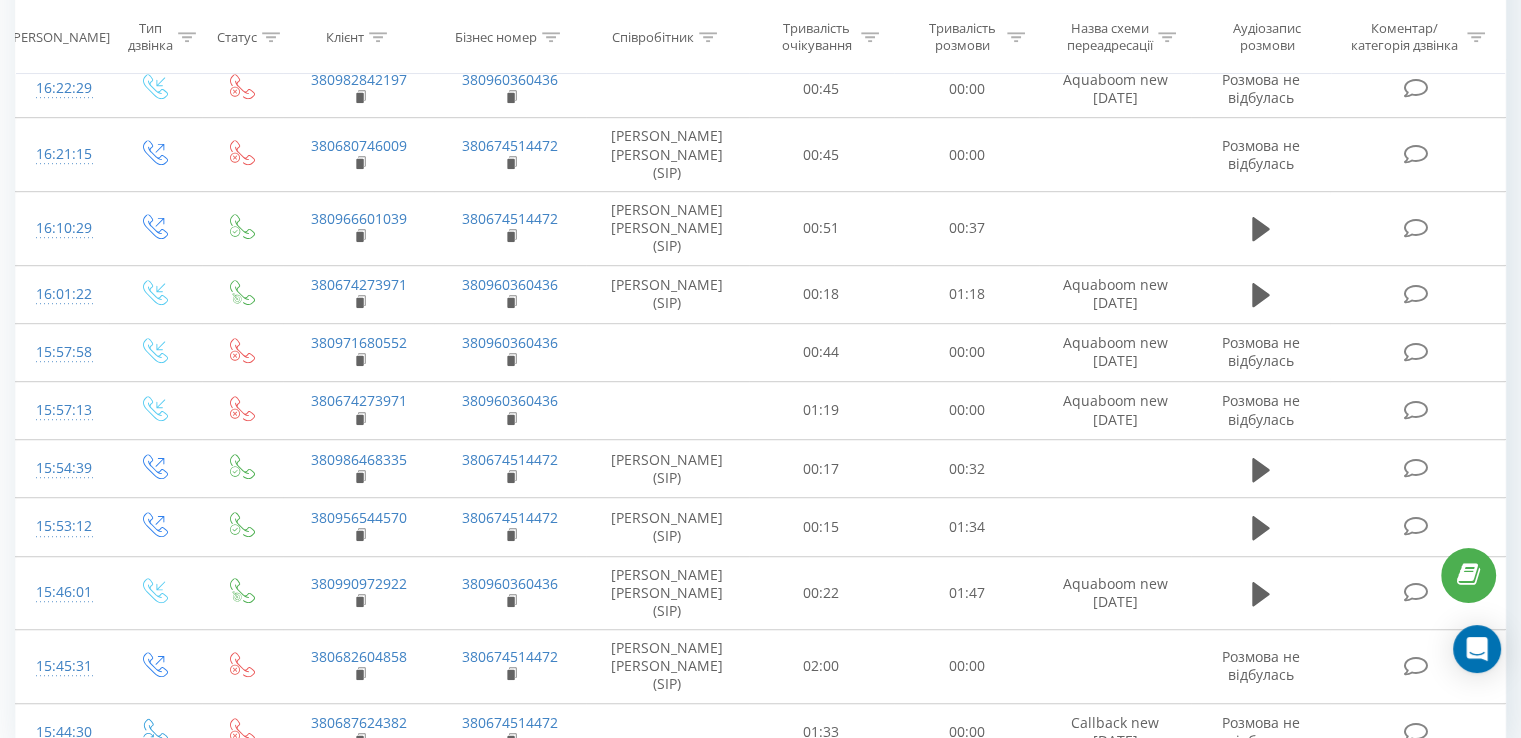 scroll, scrollTop: 1147, scrollLeft: 0, axis: vertical 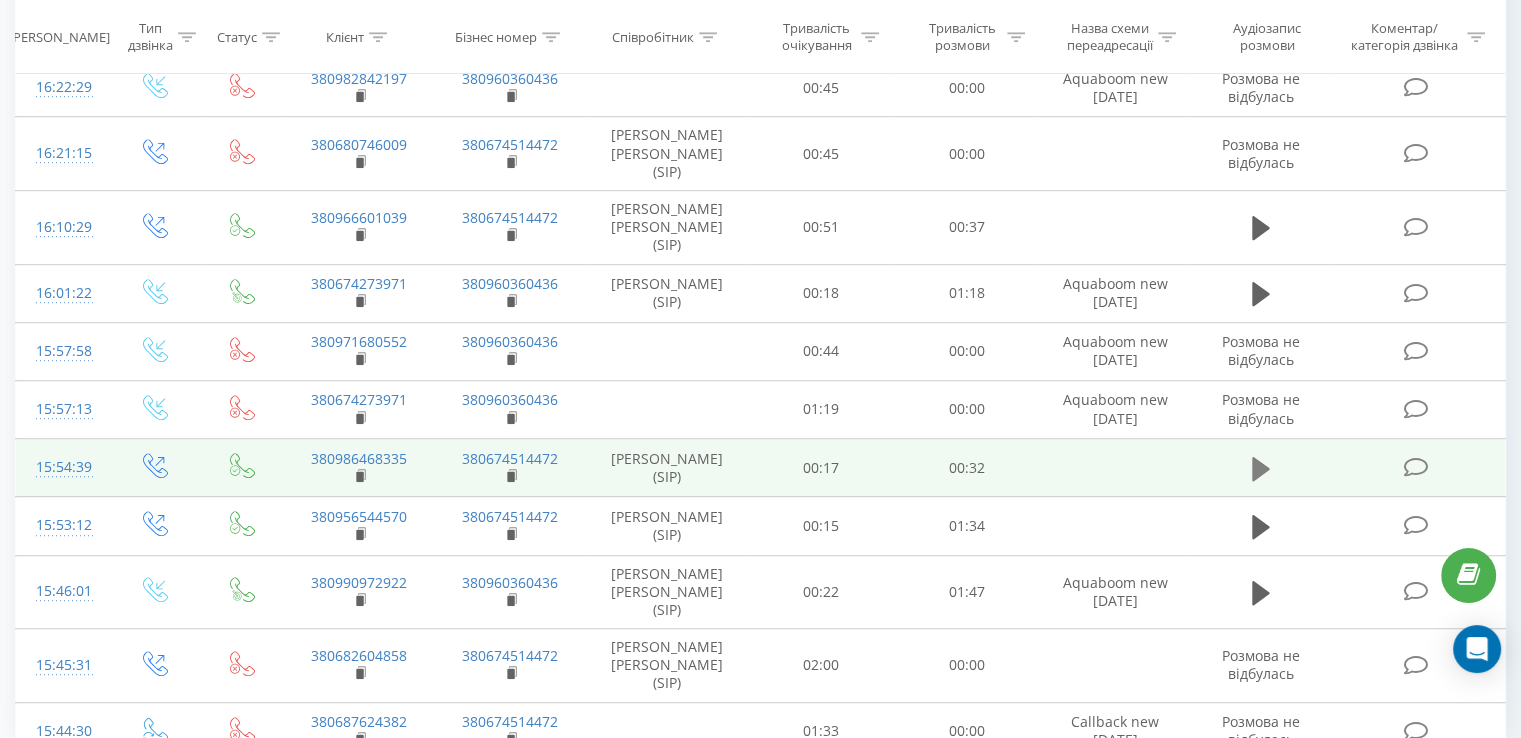 click 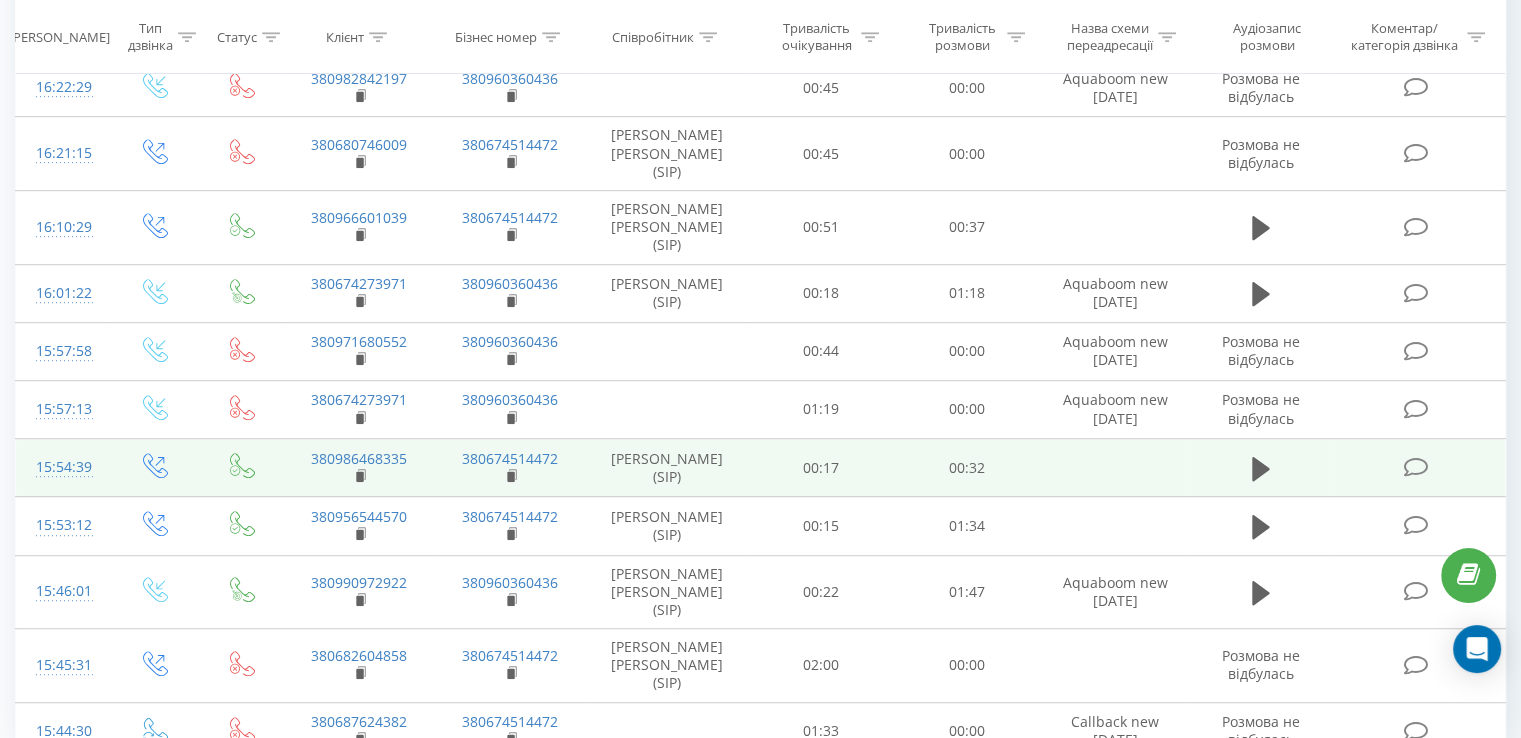 click on "1 x  00:00 00:33   00:33" at bounding box center [760, 815] 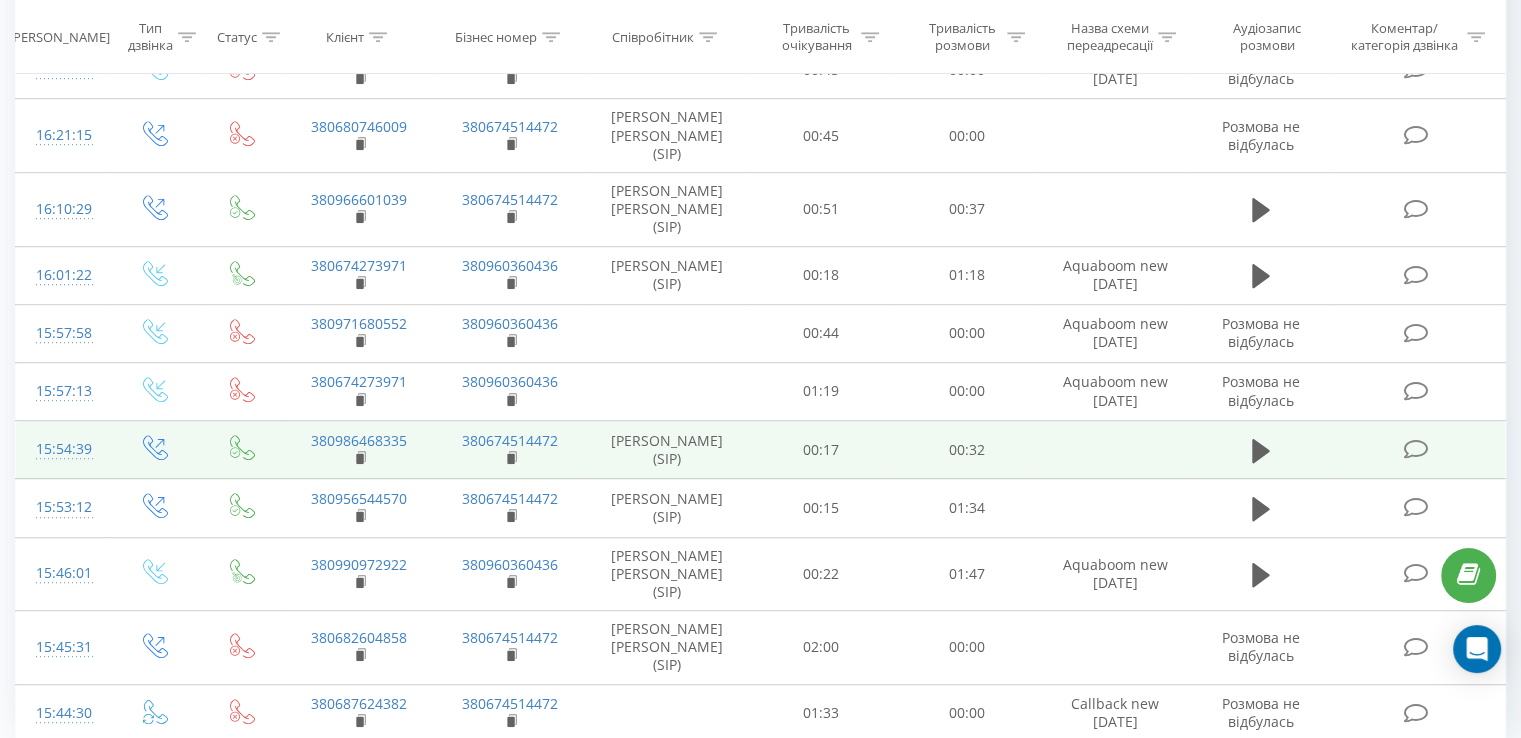 scroll, scrollTop: 1224, scrollLeft: 0, axis: vertical 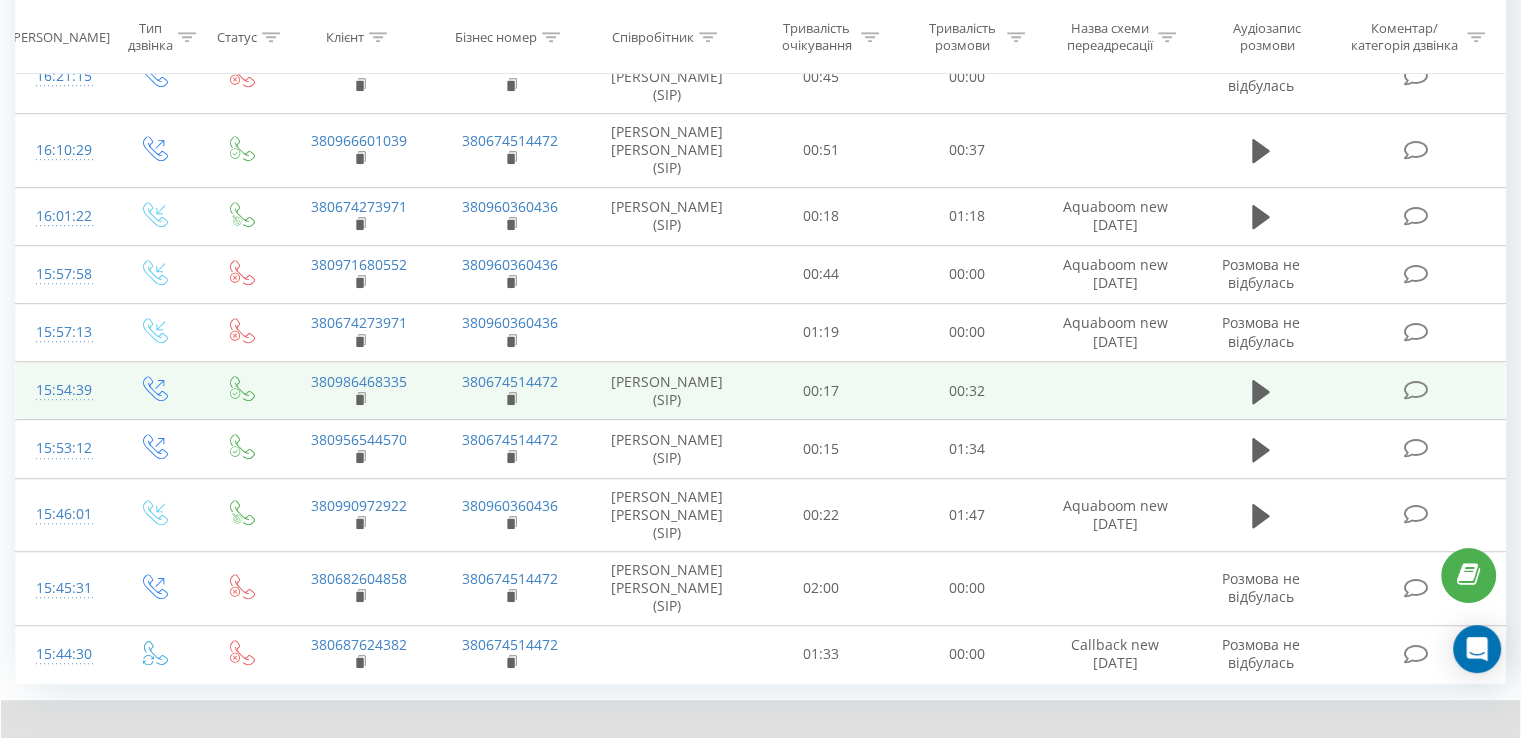 click on "2" at bounding box center [1209, 806] 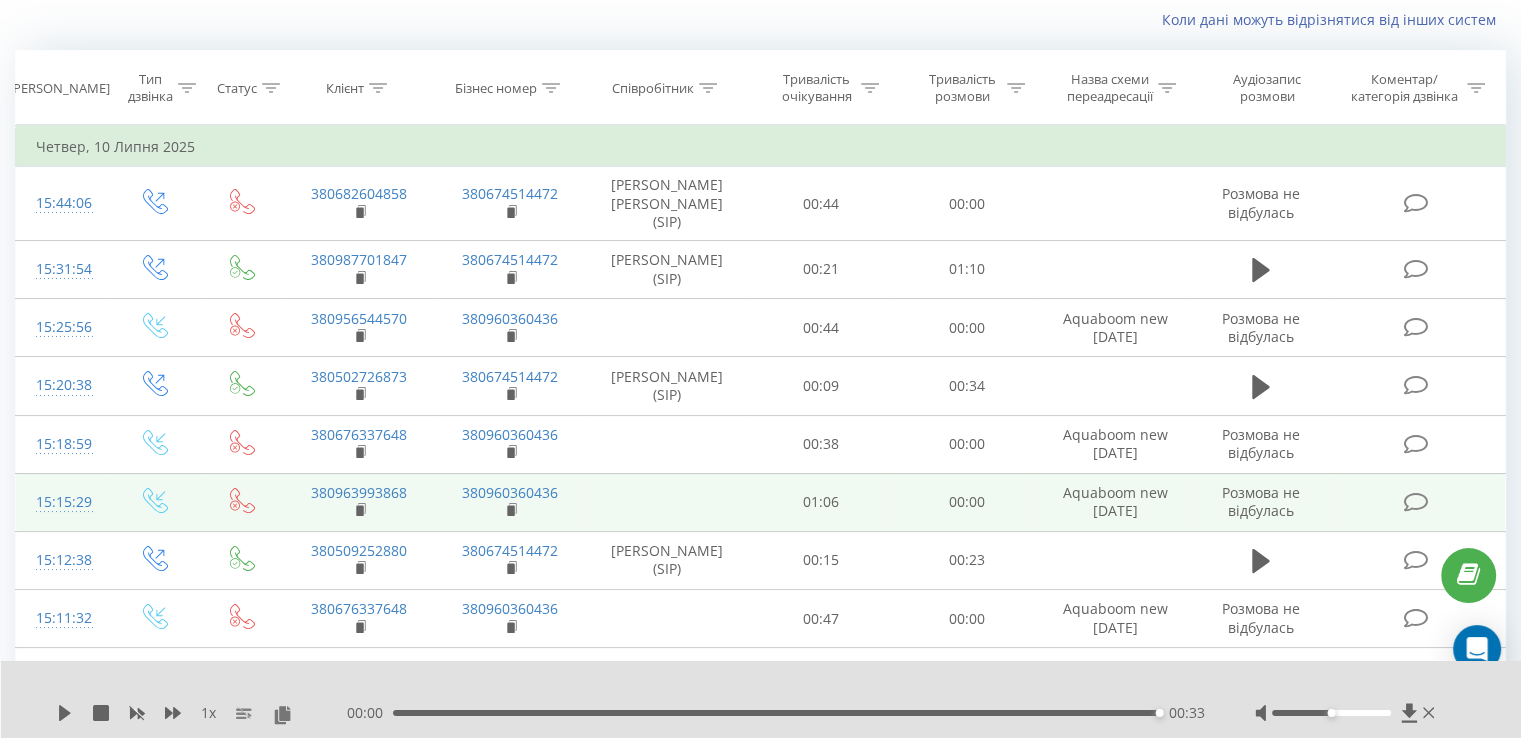 scroll, scrollTop: 332, scrollLeft: 0, axis: vertical 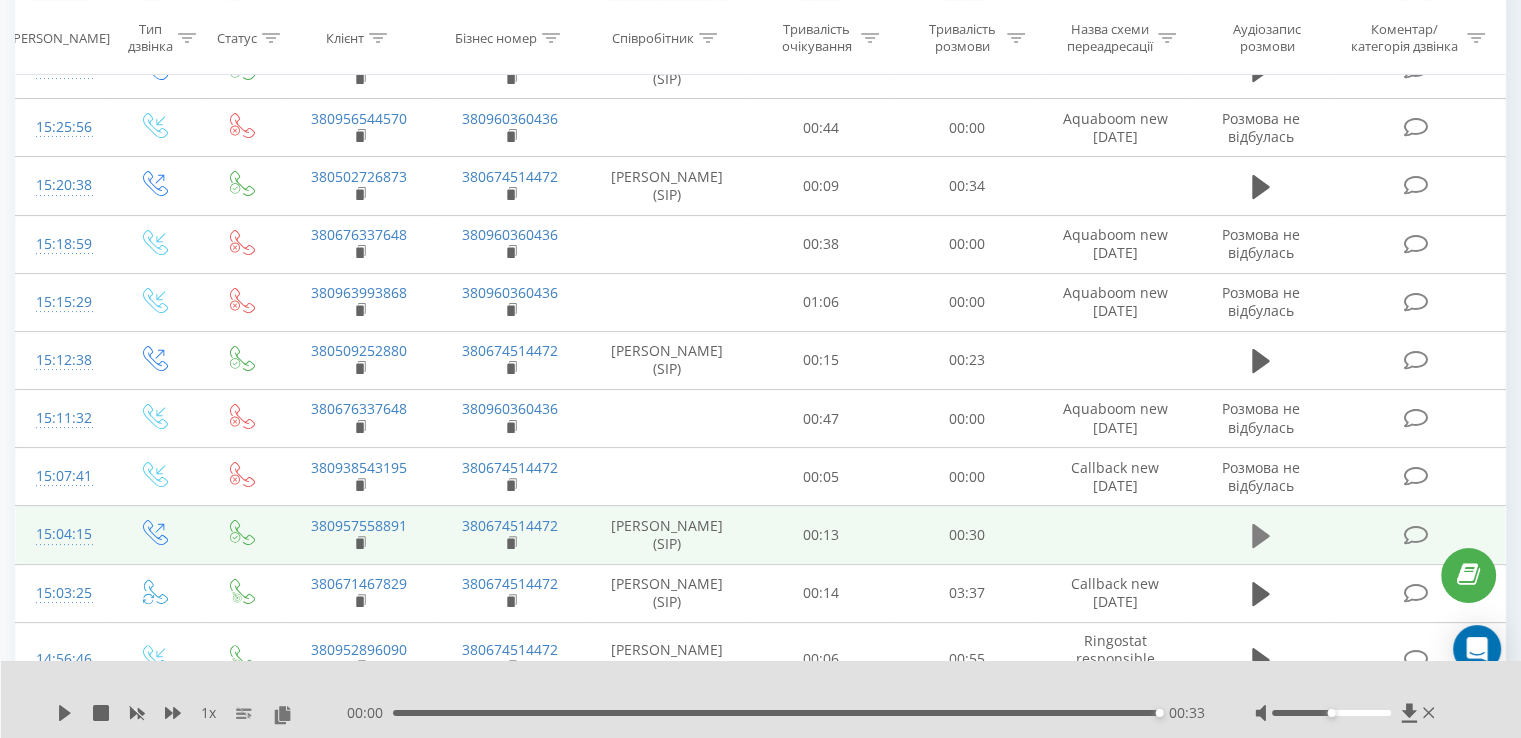 click 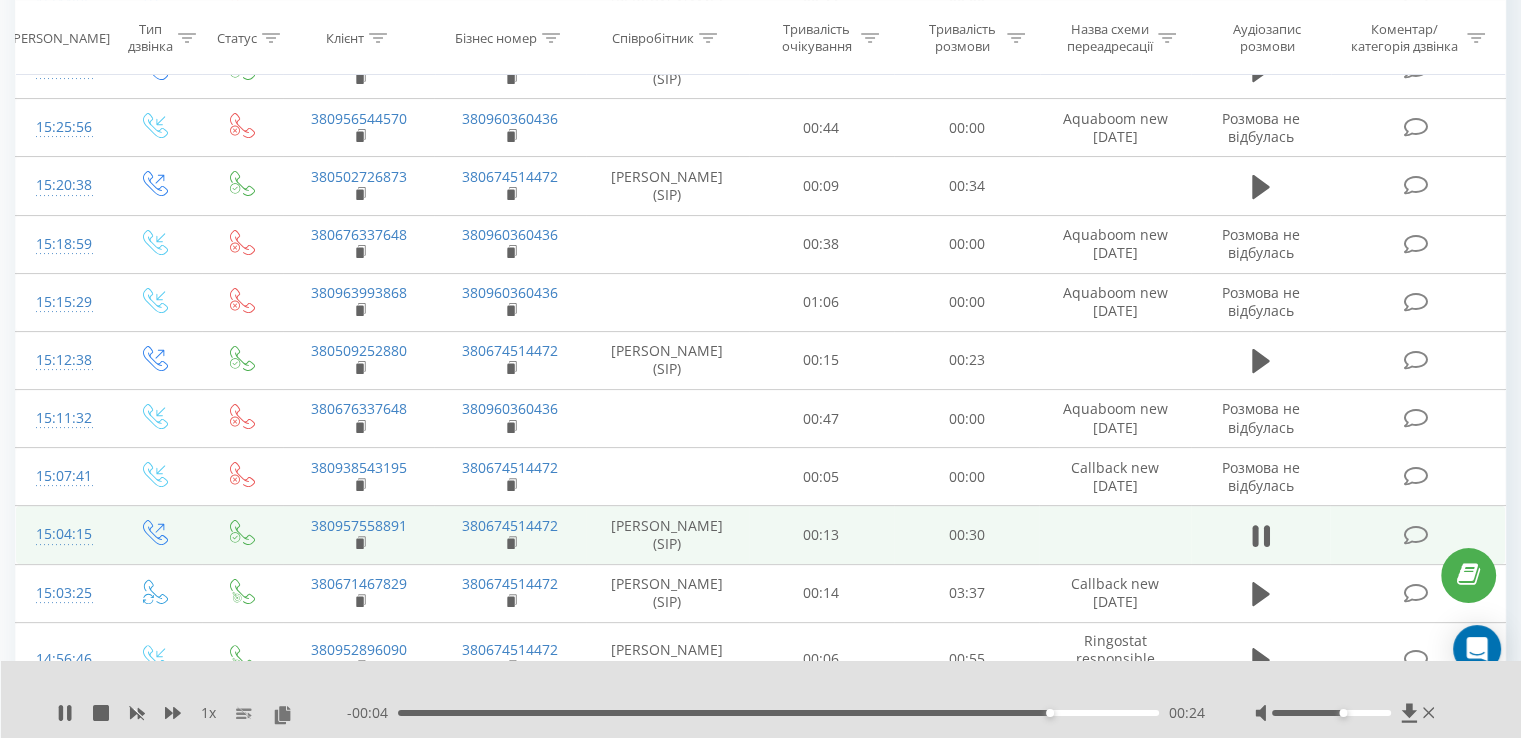 drag, startPoint x: 1328, startPoint y: 711, endPoint x: 1344, endPoint y: 710, distance: 16.03122 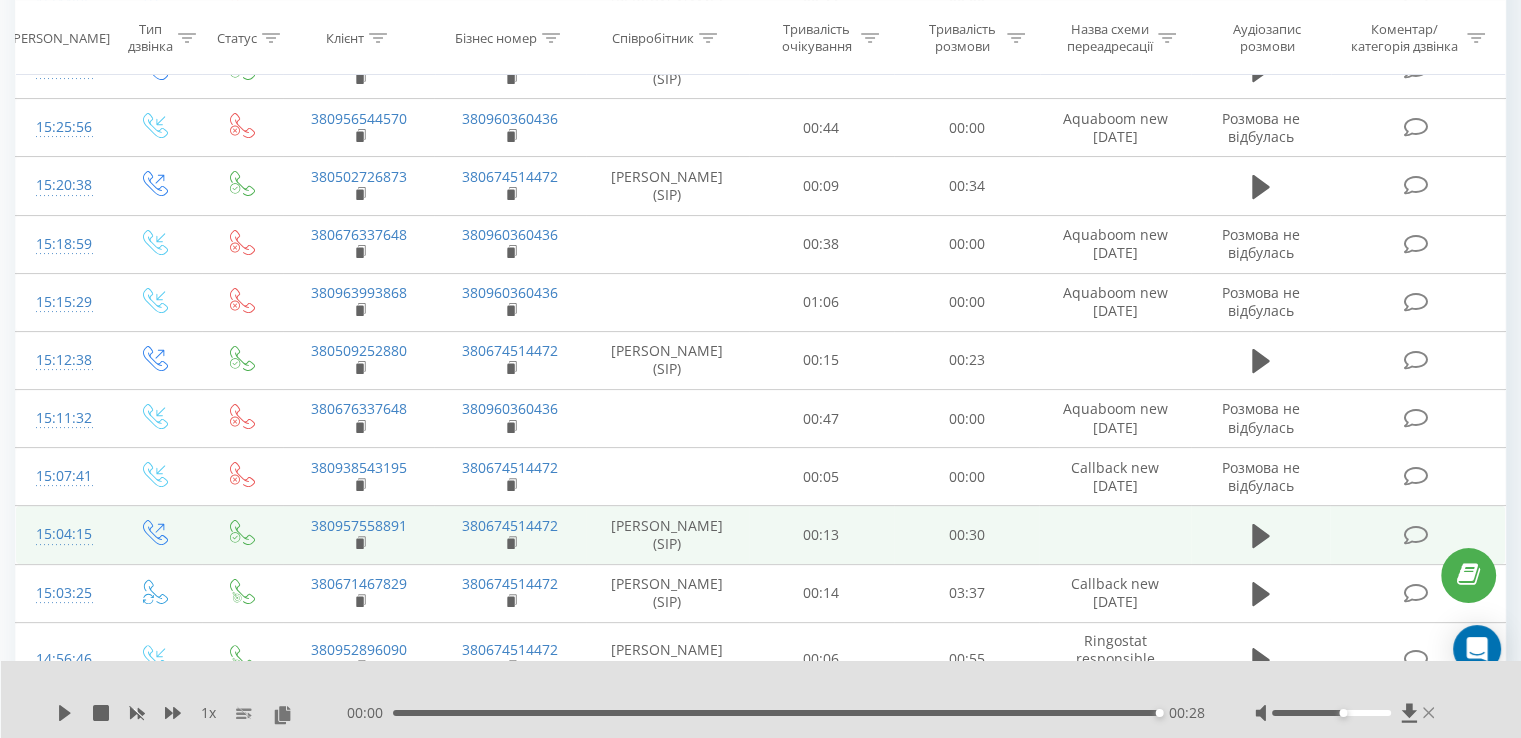 click 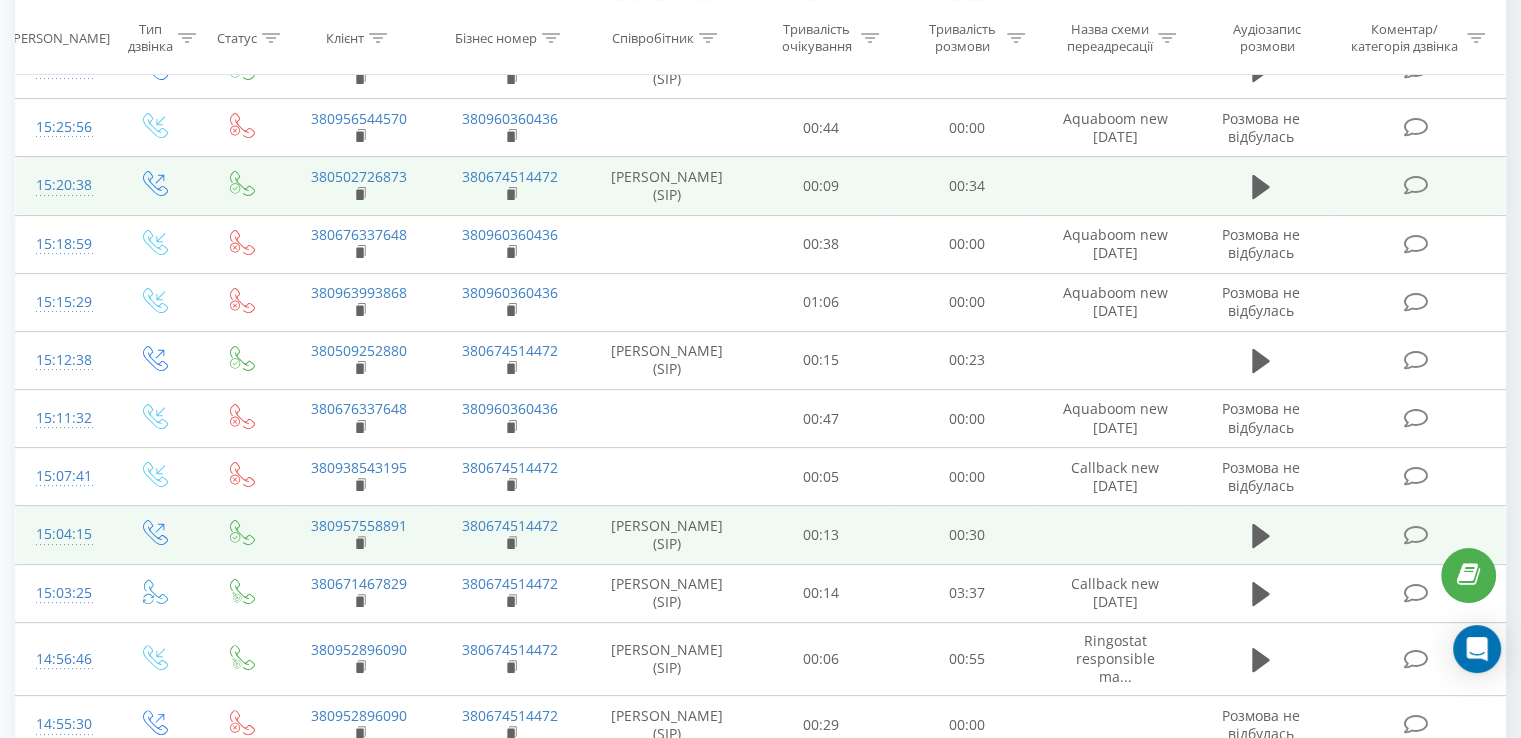 scroll, scrollTop: 0, scrollLeft: 0, axis: both 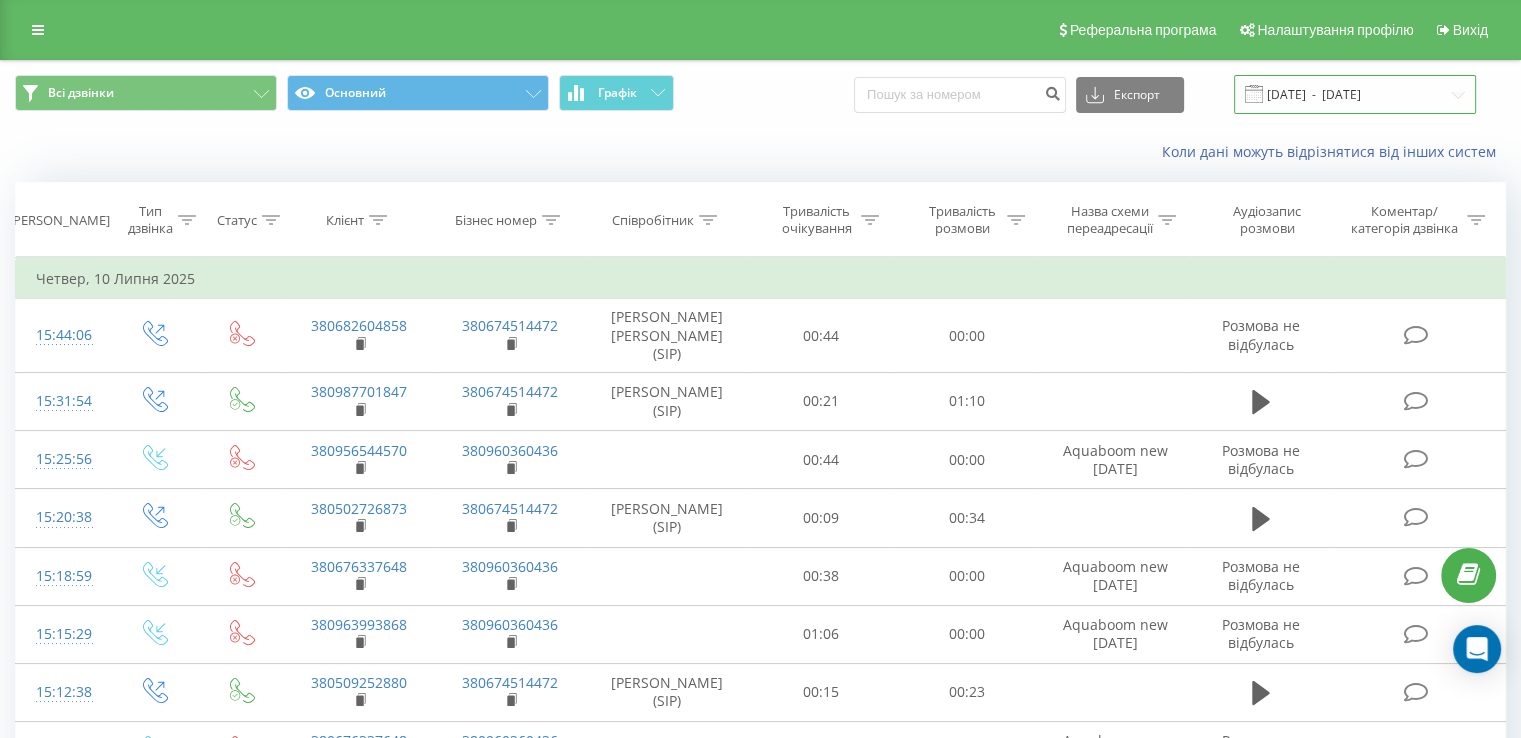 click on "[DATE]  -  [DATE]" at bounding box center [1355, 94] 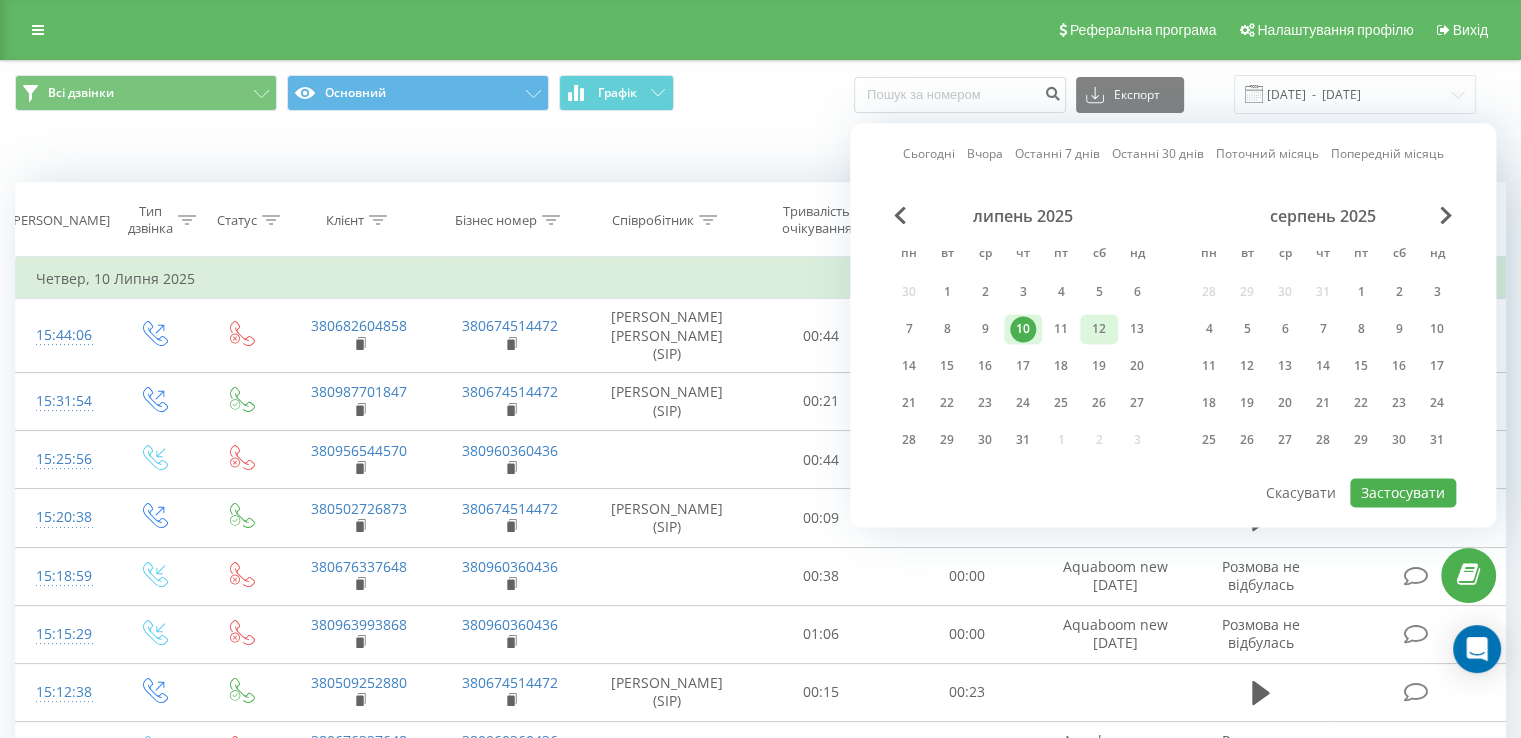 click on "12" at bounding box center [1099, 329] 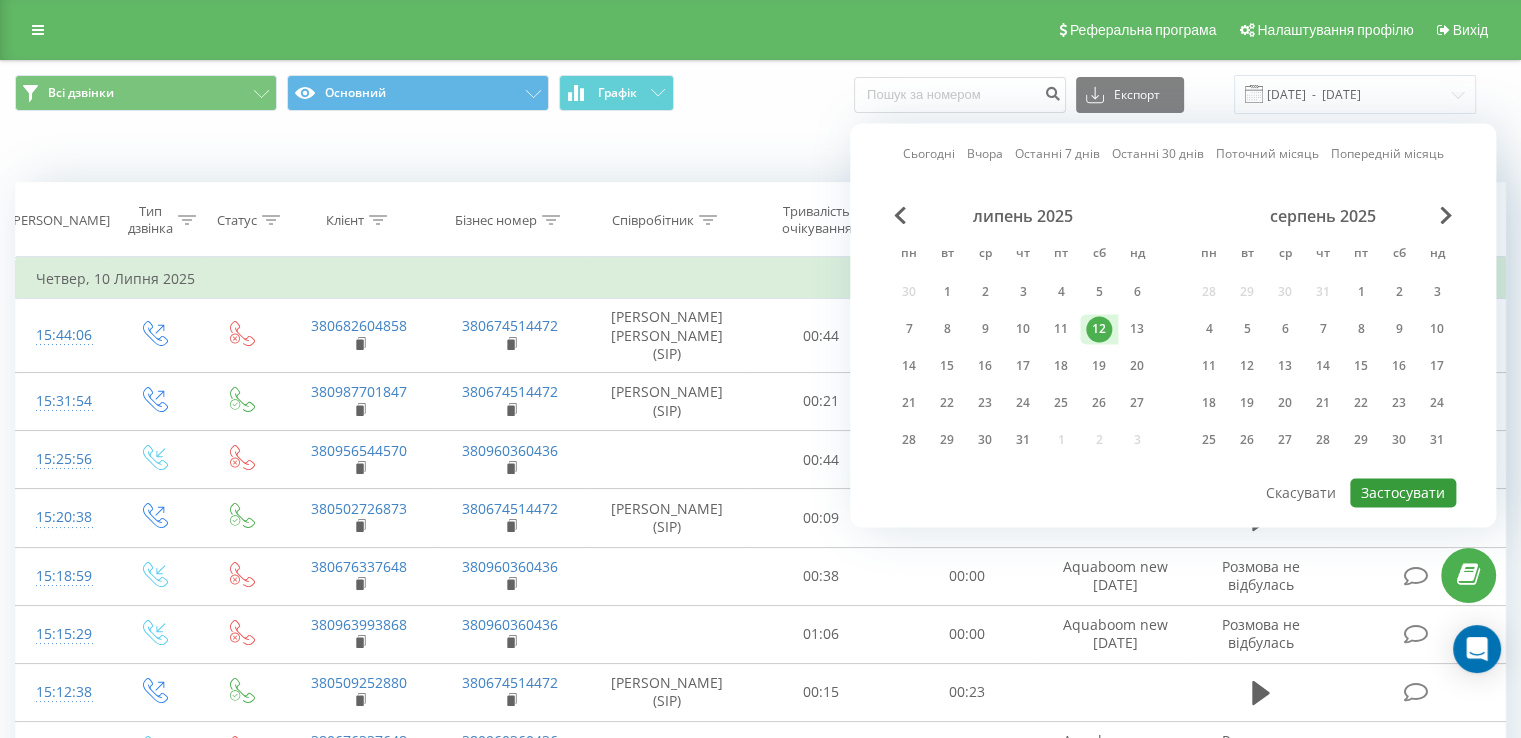 click on "Застосувати" at bounding box center (1403, 492) 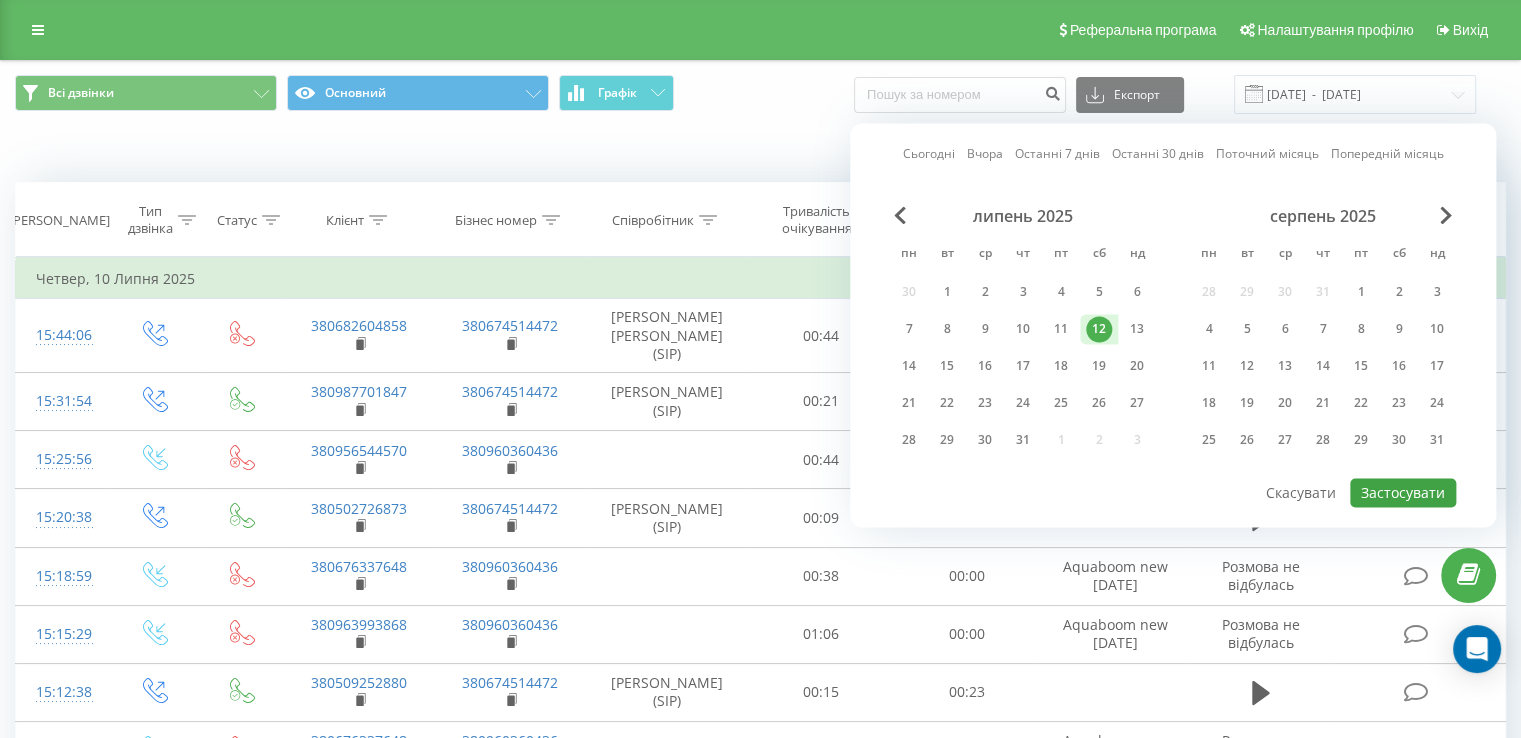 type on "[DATE]  -  [DATE]" 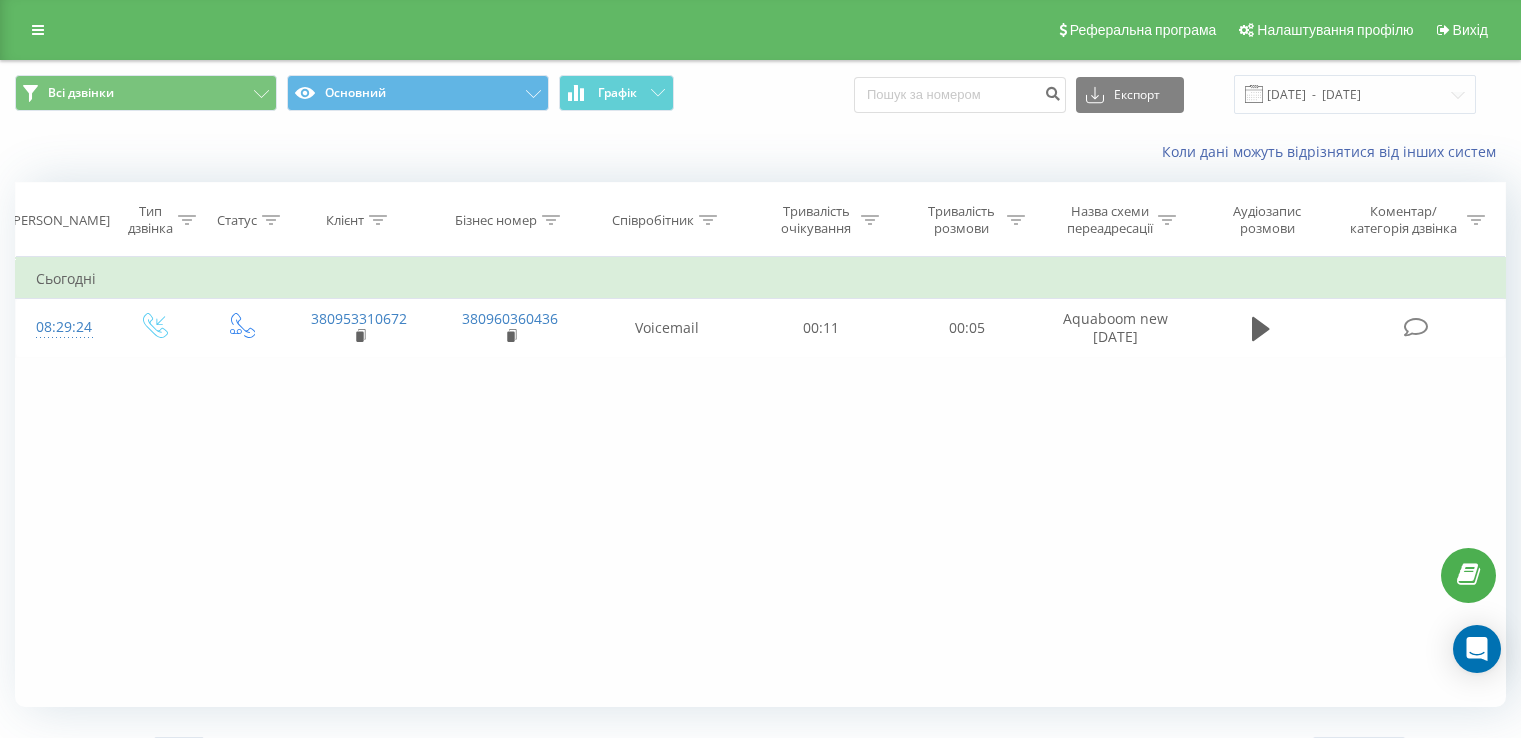 scroll, scrollTop: 0, scrollLeft: 0, axis: both 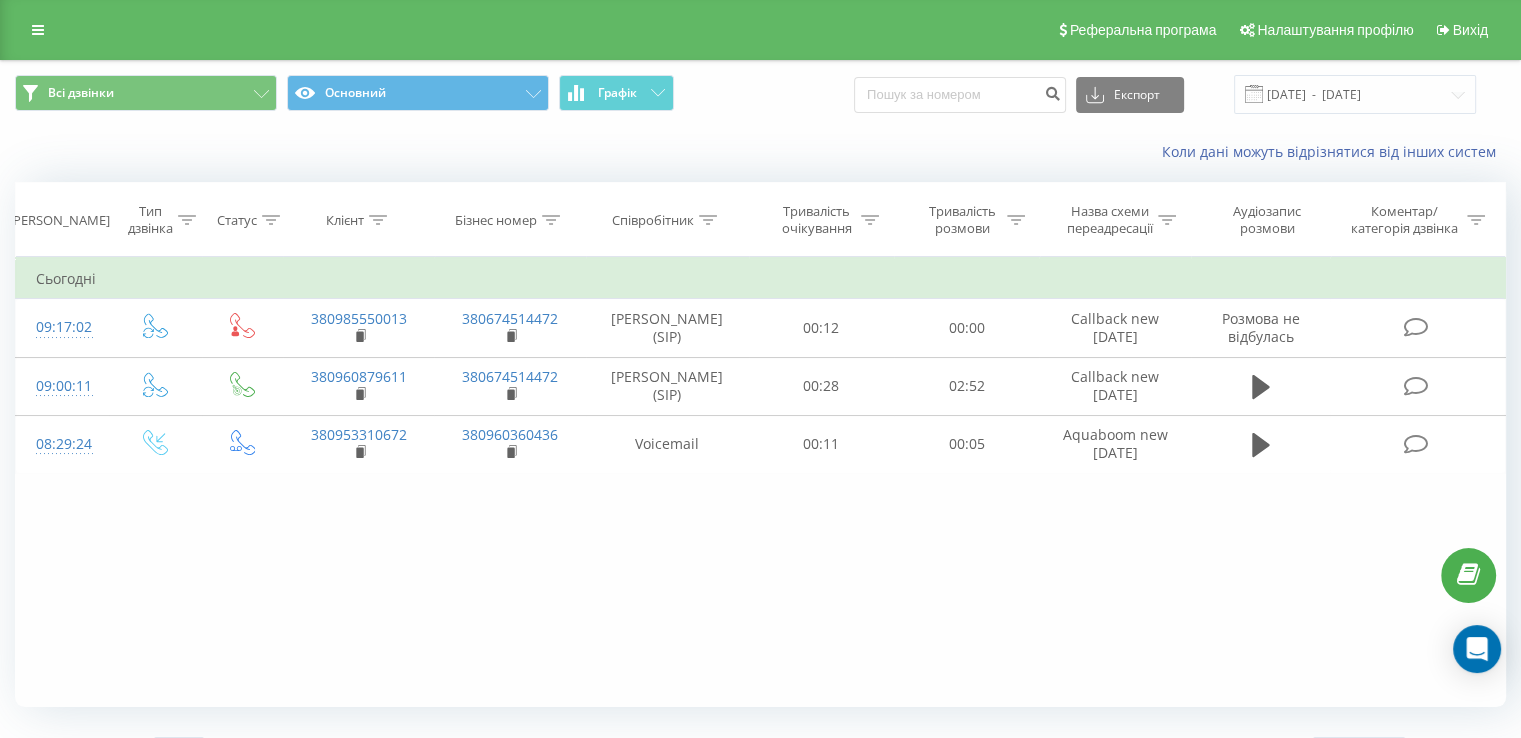 click on "Фільтрувати за умовою Дорівнює Введіть значення Скасувати OK Фільтрувати за умовою Дорівнює Введіть значення Скасувати OK Фільтрувати за умовою Містить Скасувати OK Фільтрувати за умовою Містить Скасувати OK Фільтрувати за умовою Містить Скасувати OK Фільтрувати за умовою Дорівнює Скасувати OK Фільтрувати за умовою Дорівнює Скасувати OK Фільтрувати за умовою Містить Скасувати OK Фільтрувати за умовою Дорівнює Введіть значення Скасувати OK Сьогодні  09:17:02         380985550013 380674514472 Дарья Гузь (SIP) 00:12 00:00 Callback new 21.10.2024 Розмова не відбулась  09:00:11         380960879611 380674514472 00:28" at bounding box center (760, 482) 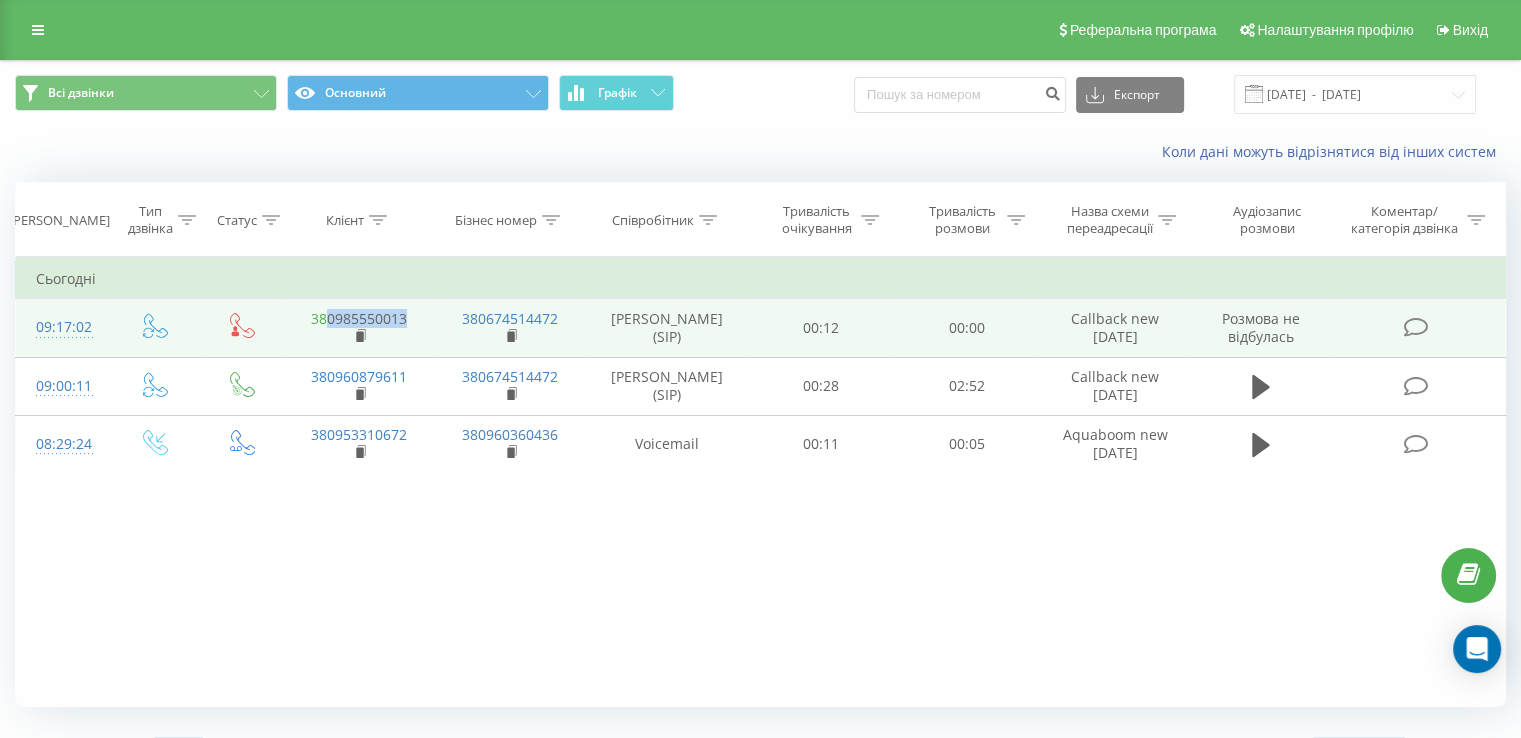 drag, startPoint x: 408, startPoint y: 313, endPoint x: 329, endPoint y: 320, distance: 79.30952 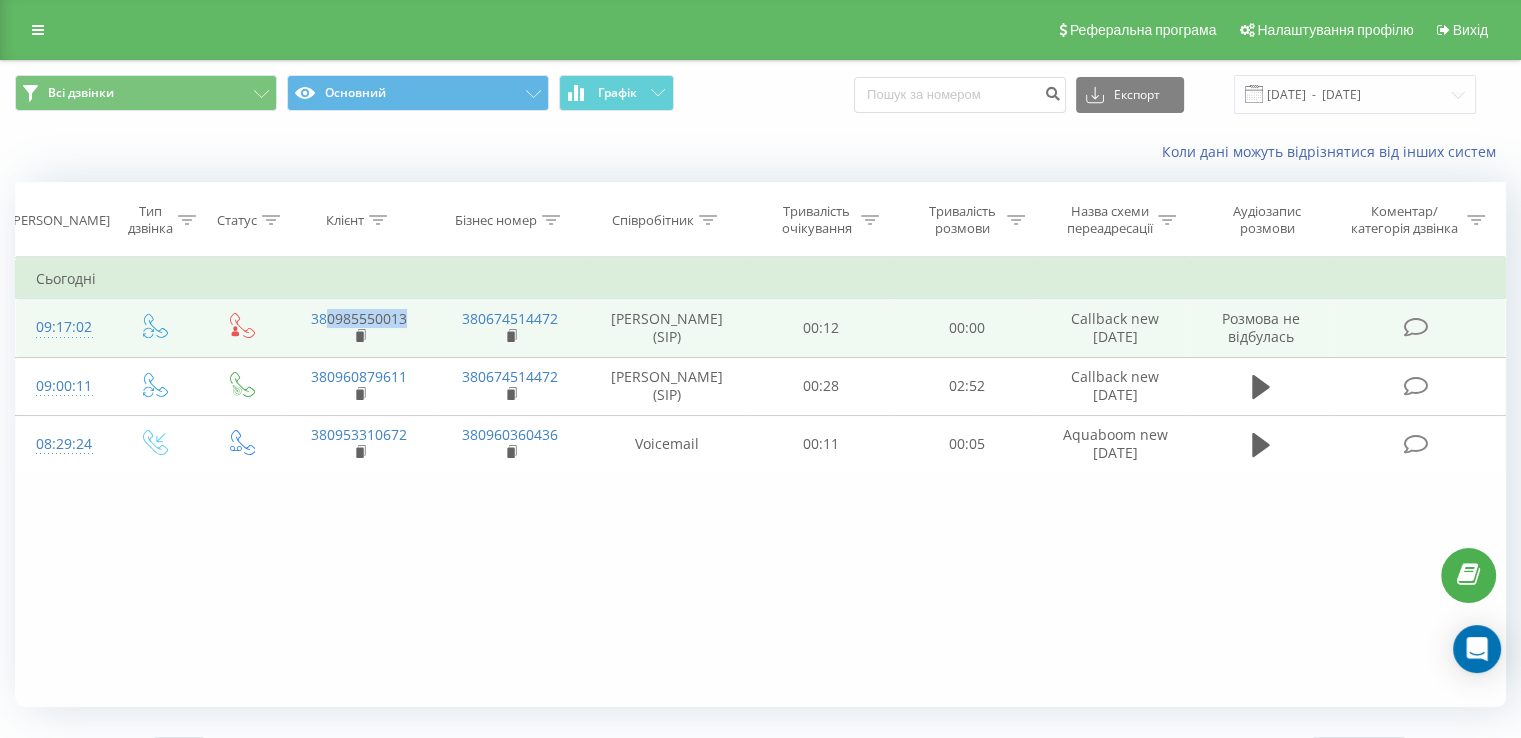 copy on "0985550013" 